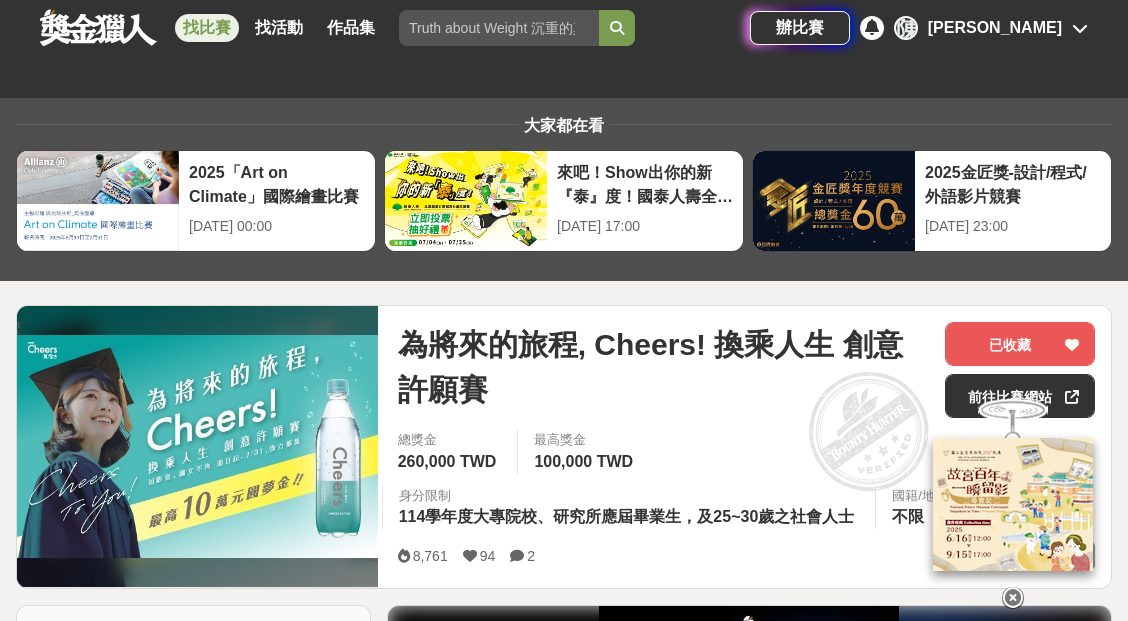 scroll, scrollTop: 1367, scrollLeft: 0, axis: vertical 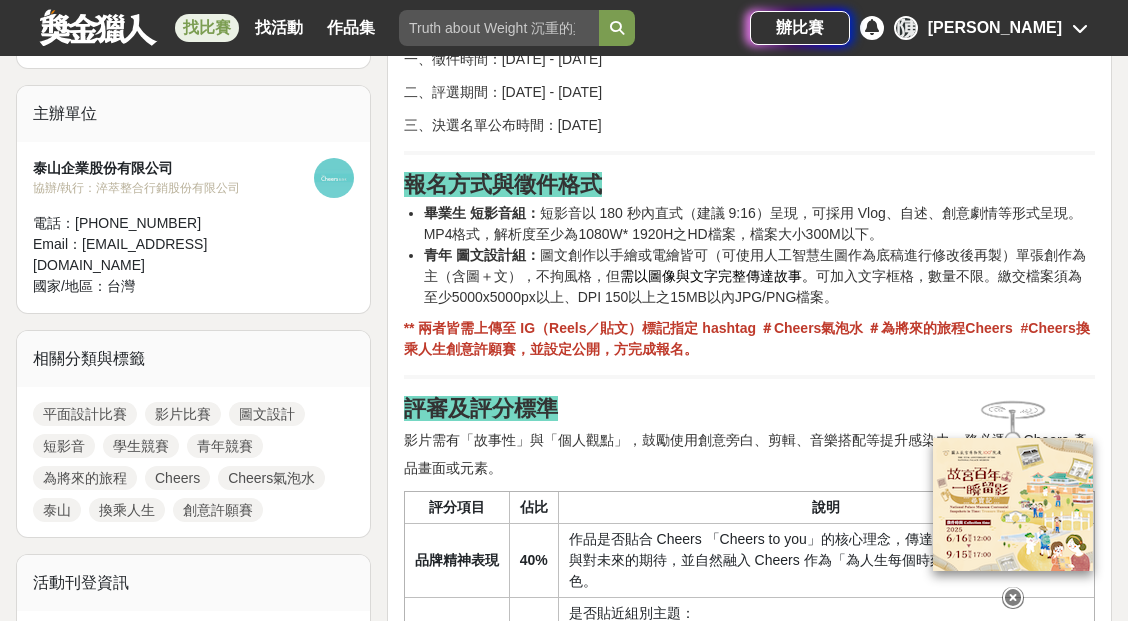click on "找比賽" at bounding box center [207, 28] 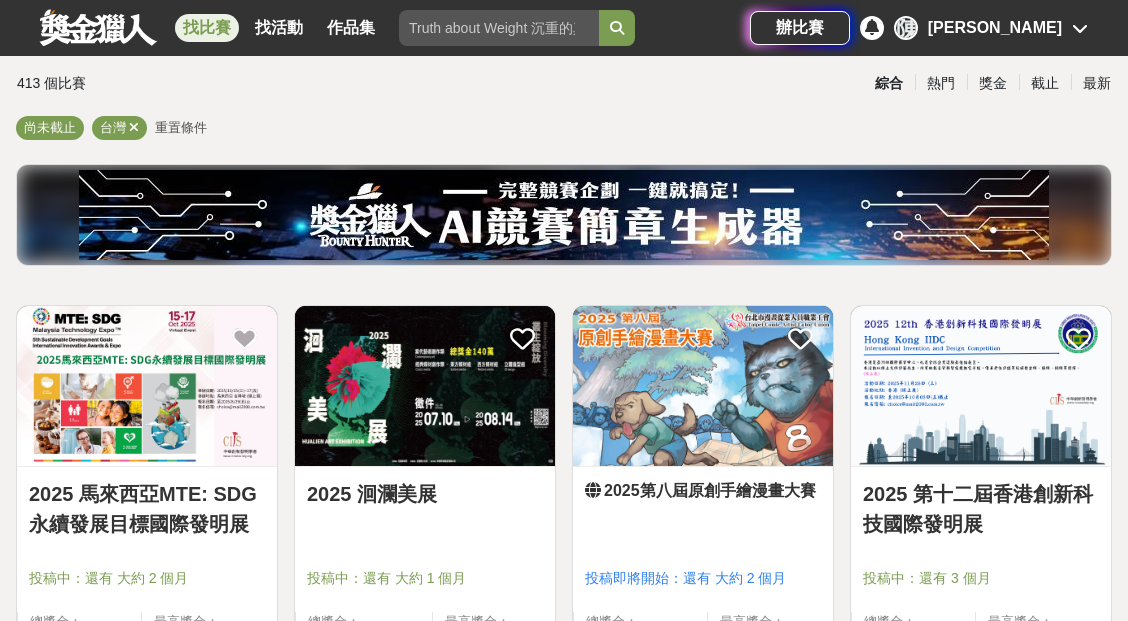 scroll, scrollTop: 200, scrollLeft: 0, axis: vertical 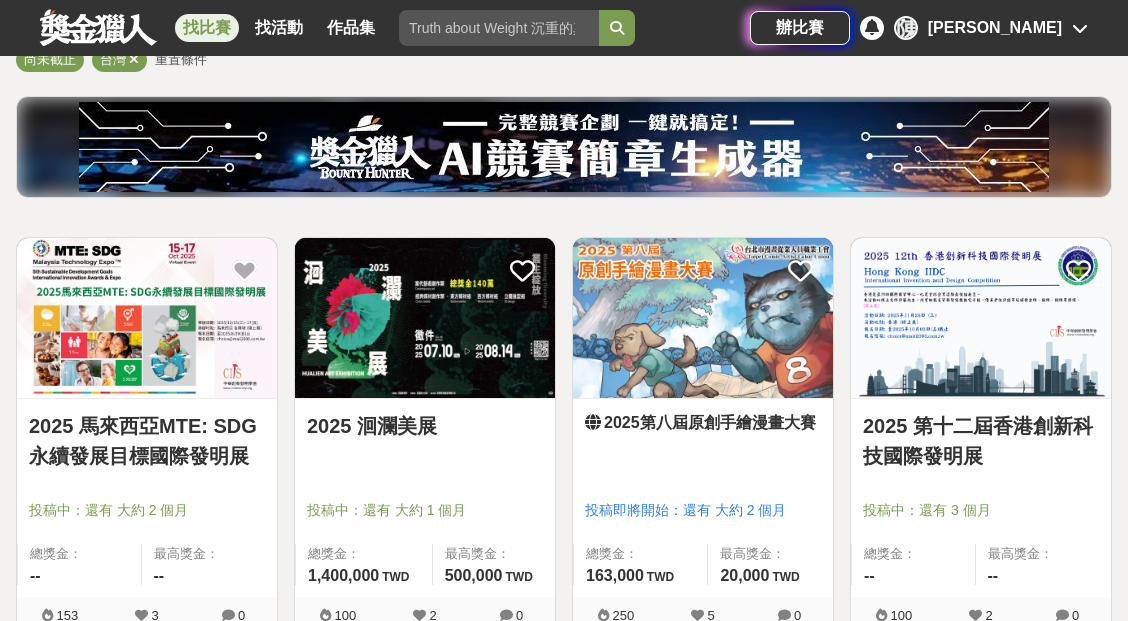 click at bounding box center (147, 318) 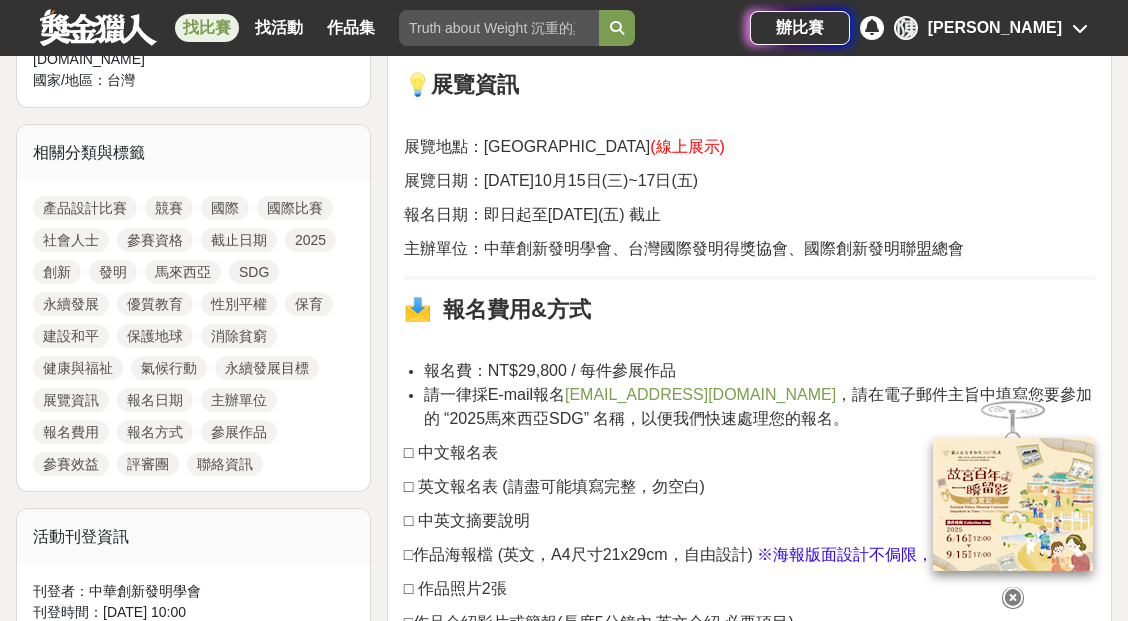scroll, scrollTop: 888, scrollLeft: 0, axis: vertical 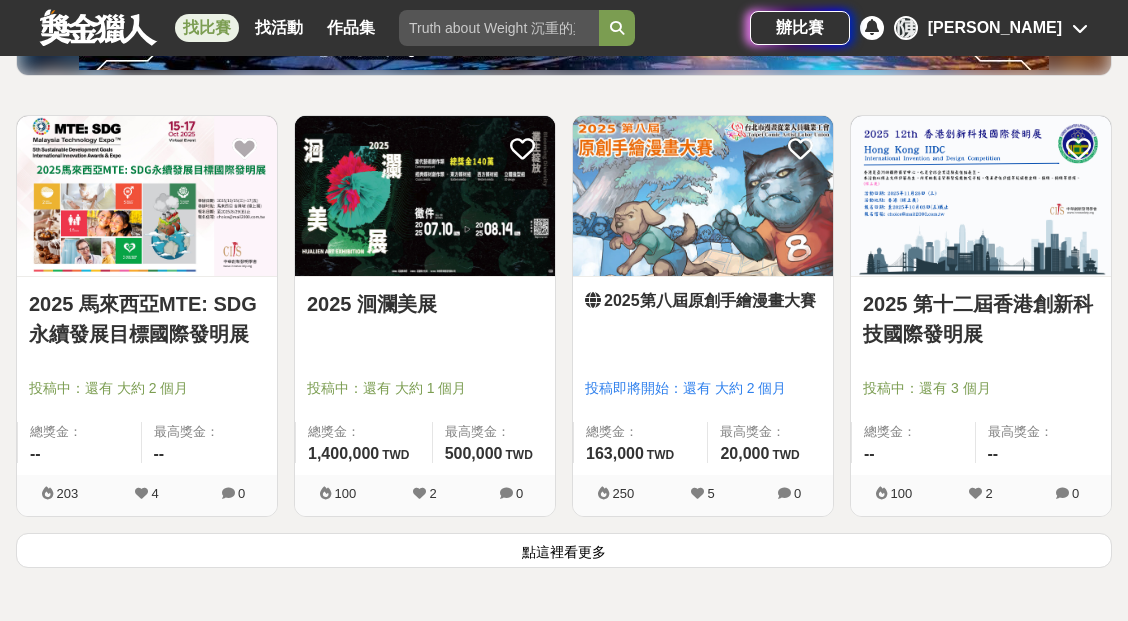 click on "點這裡看更多" at bounding box center [564, 550] 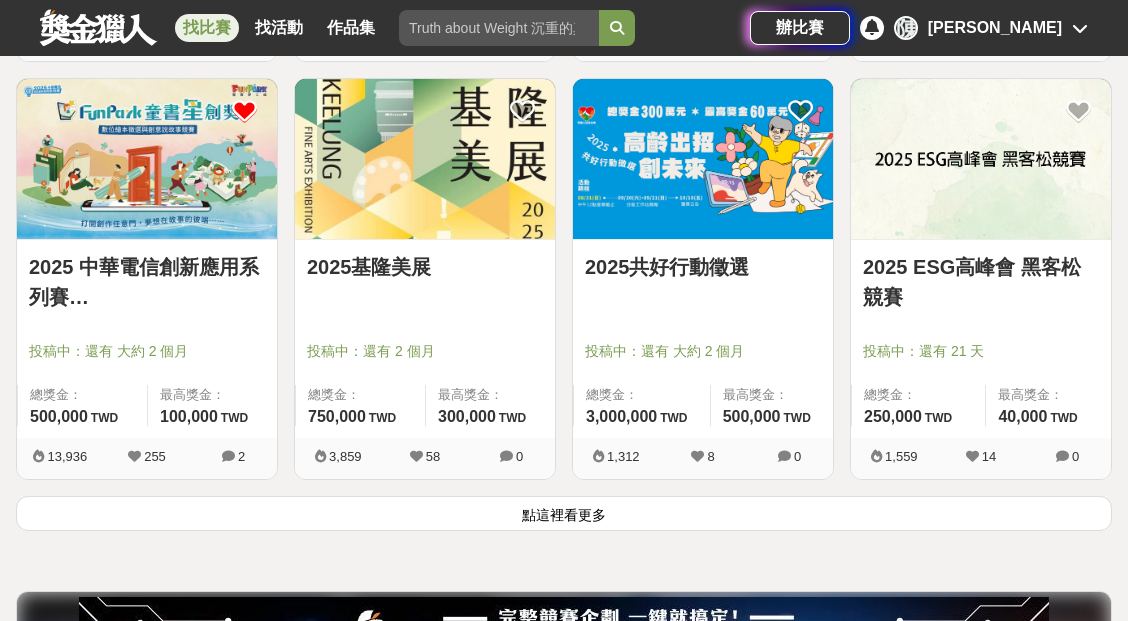 scroll, scrollTop: 2911, scrollLeft: 0, axis: vertical 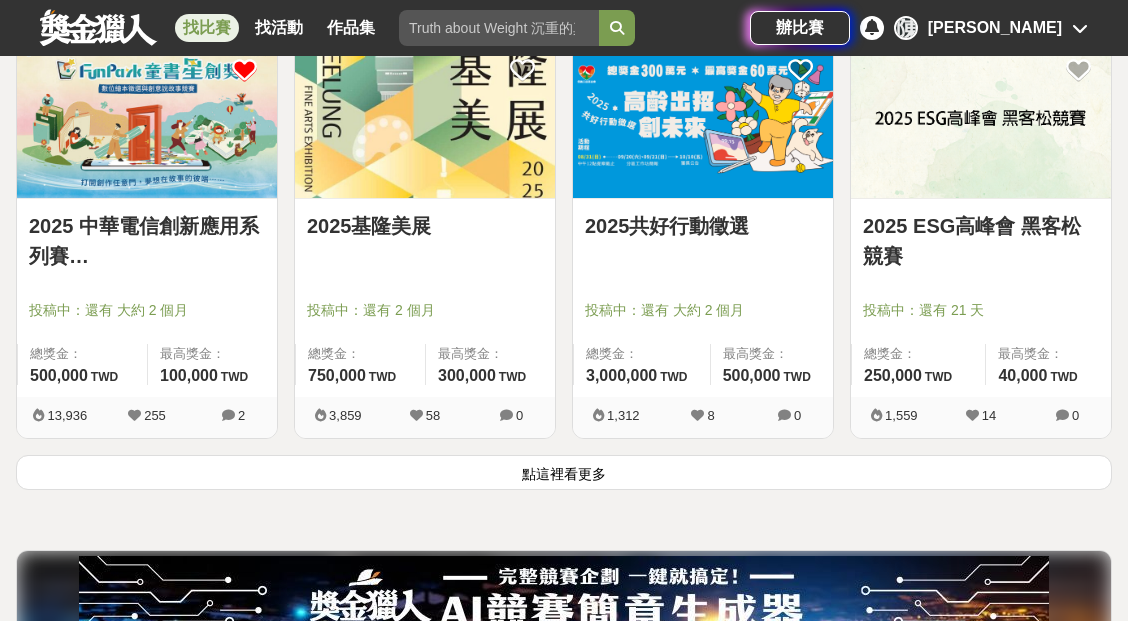 click on "點這裡看更多" at bounding box center (564, 472) 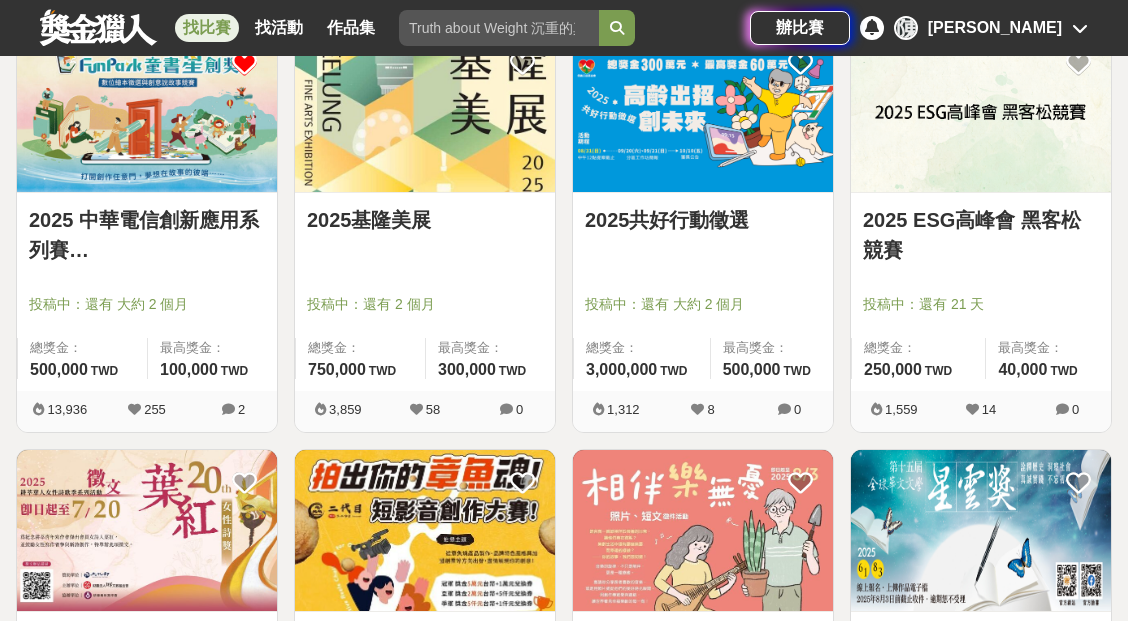 scroll, scrollTop: 2911, scrollLeft: 0, axis: vertical 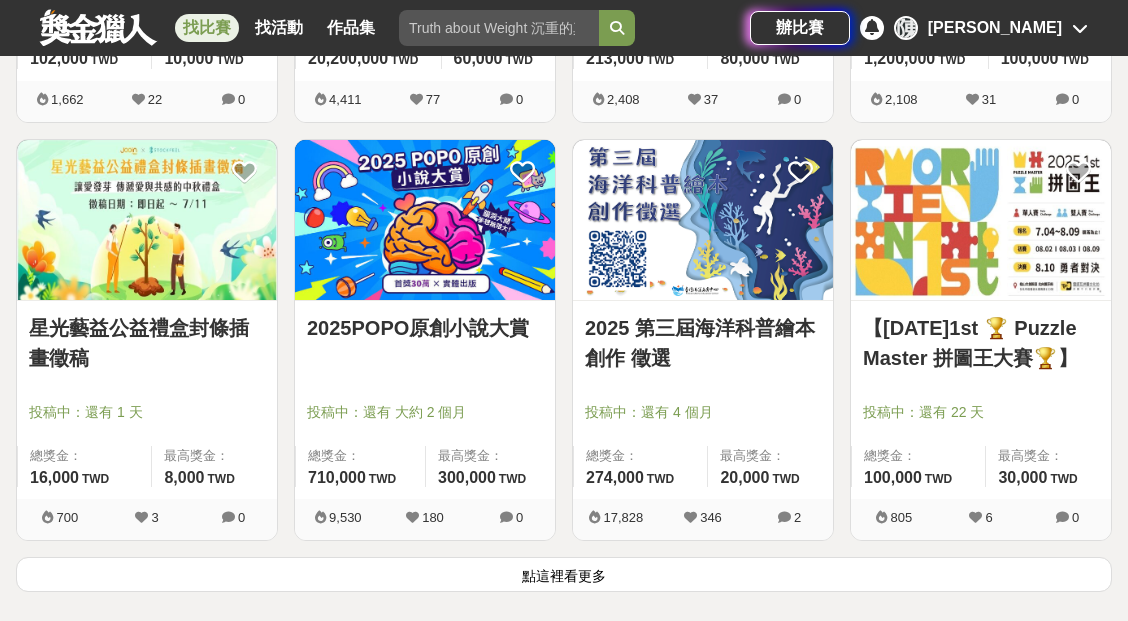 click on "點這裡看更多" at bounding box center [564, 574] 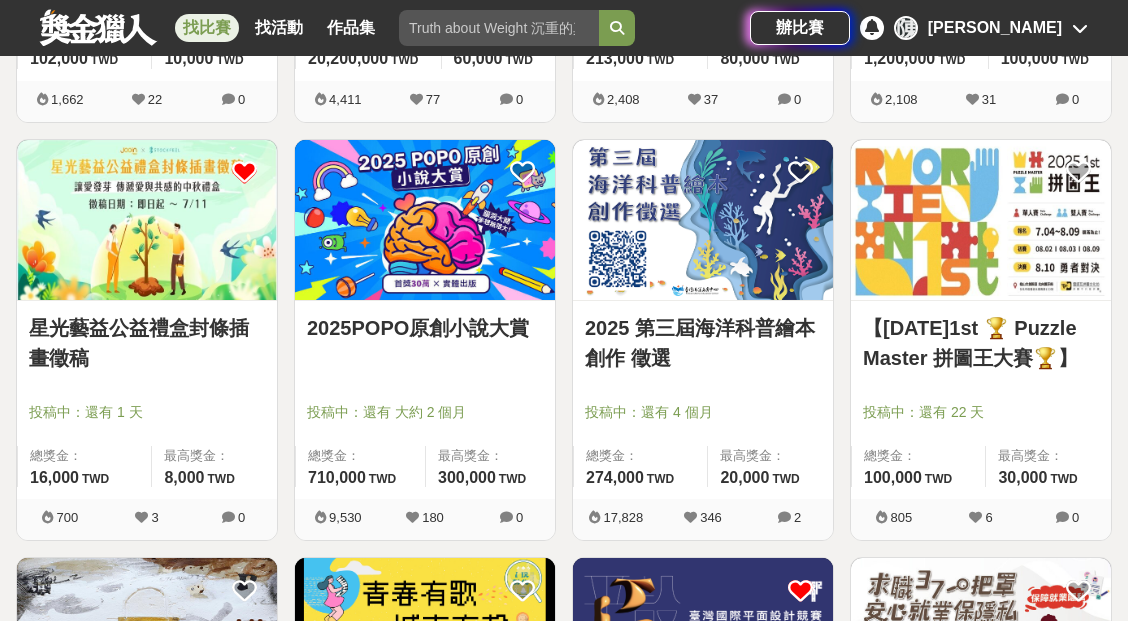 click at bounding box center [244, 172] 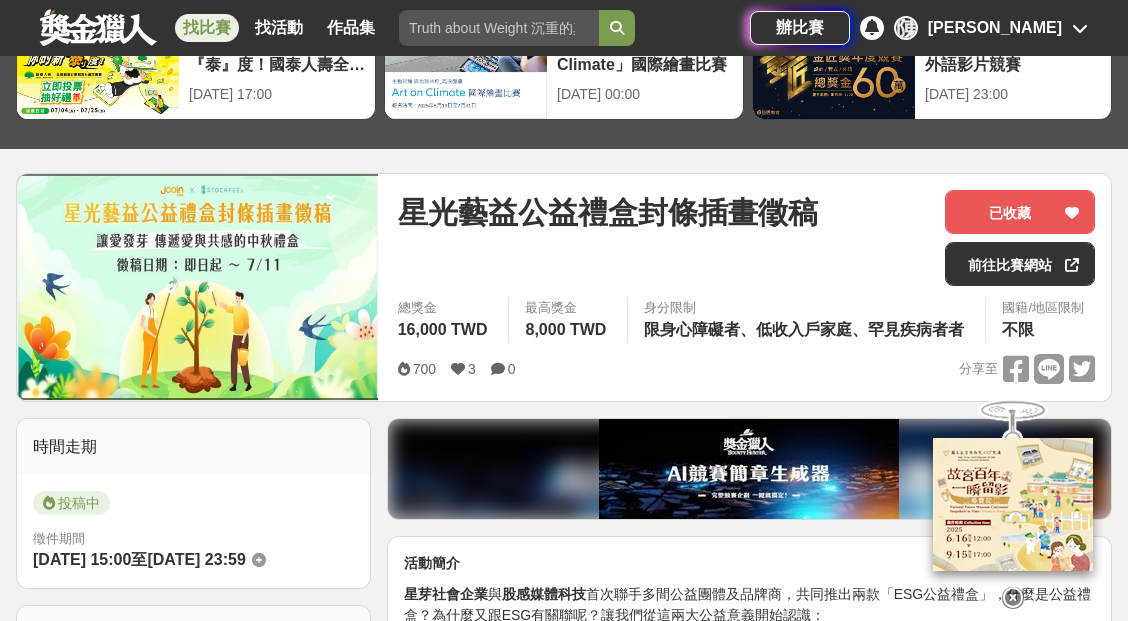 scroll, scrollTop: 133, scrollLeft: 0, axis: vertical 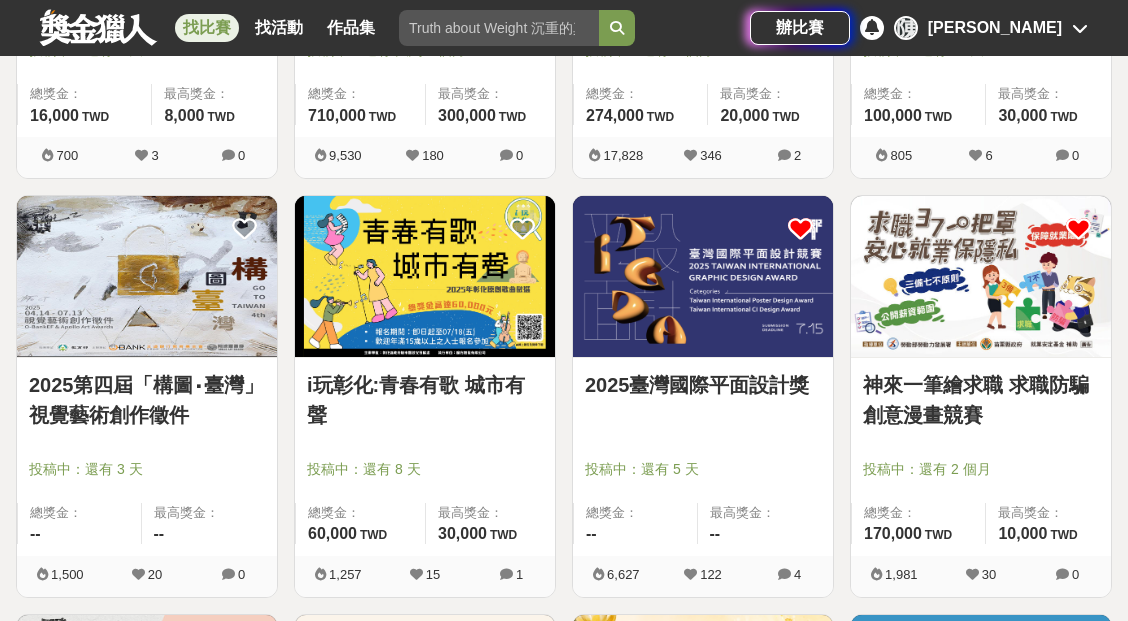 click at bounding box center (1078, 228) 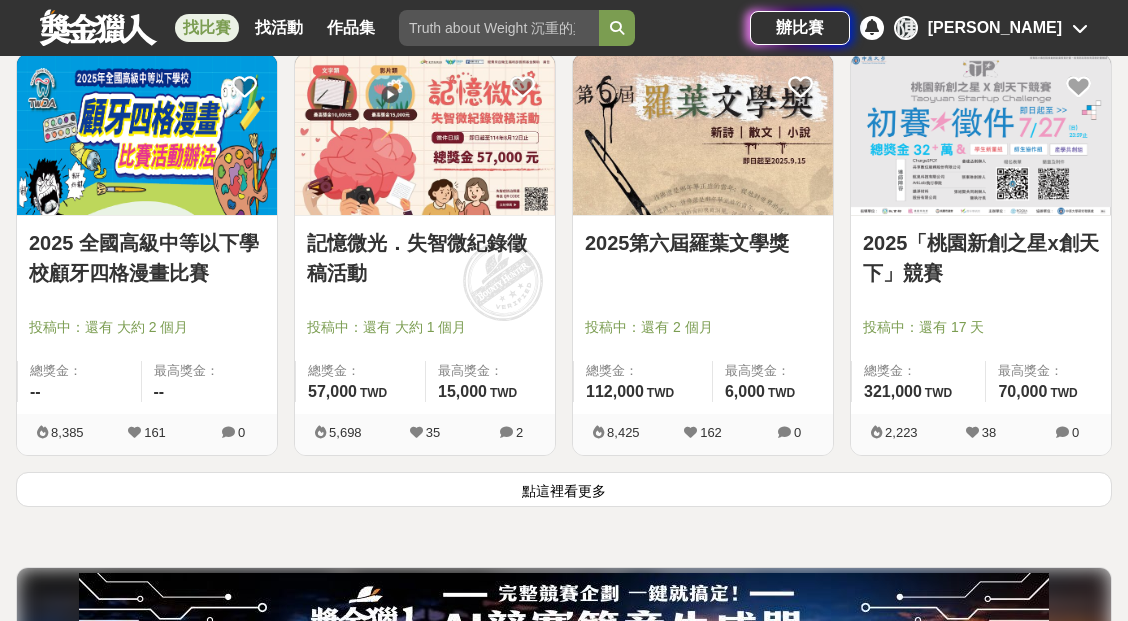 scroll, scrollTop: 7896, scrollLeft: 0, axis: vertical 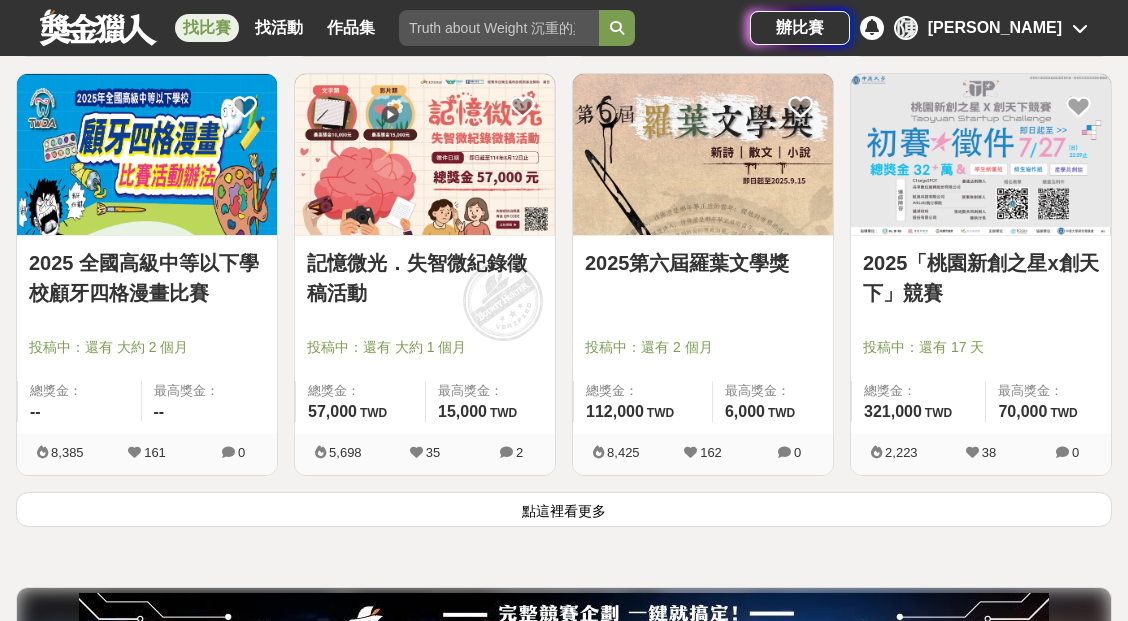 click at bounding box center (981, 154) 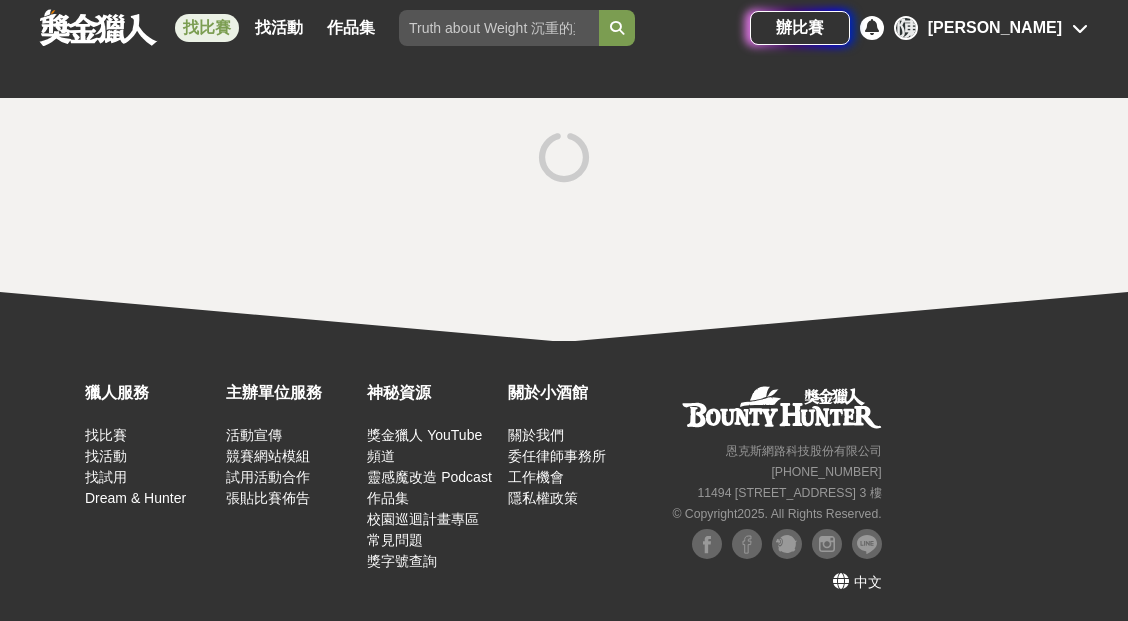 scroll, scrollTop: 0, scrollLeft: 0, axis: both 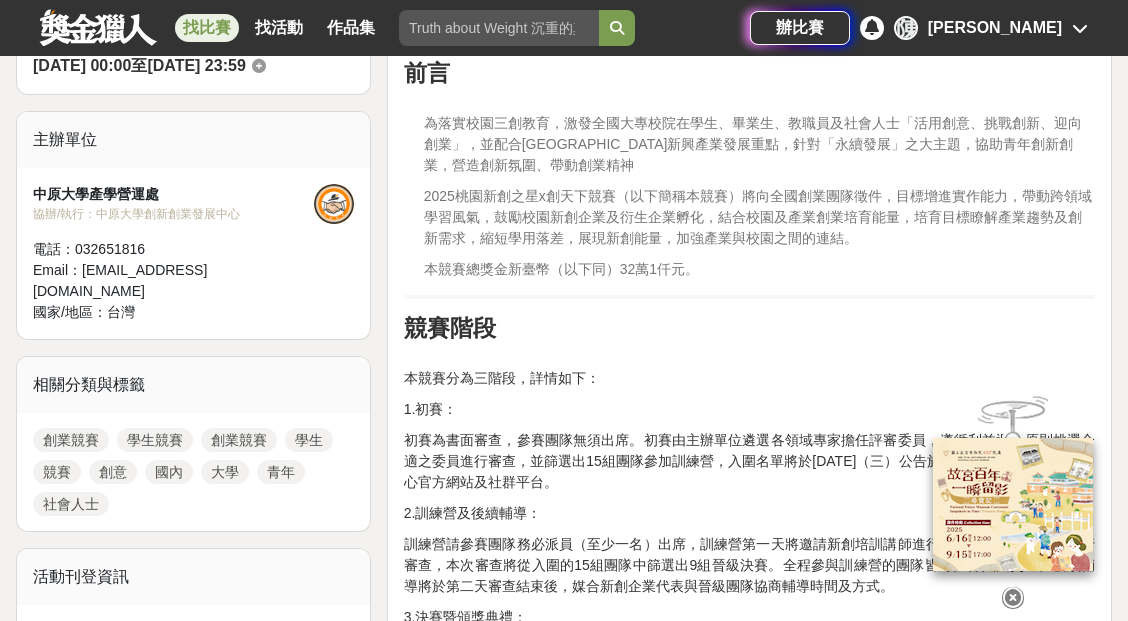 click on "找比賽" at bounding box center [207, 28] 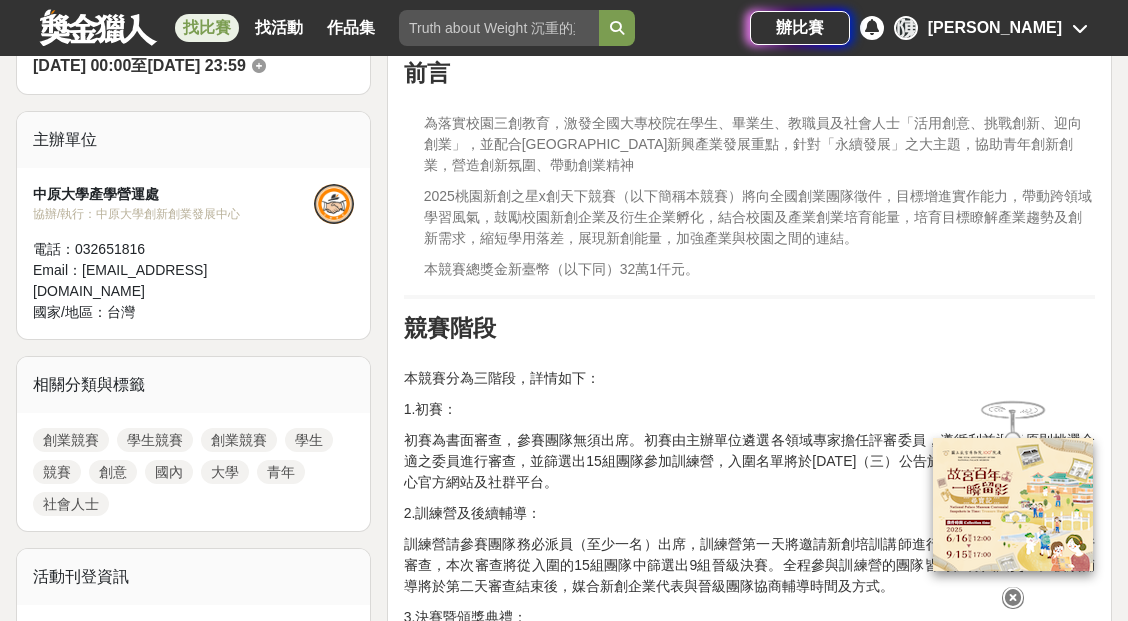 scroll, scrollTop: 421, scrollLeft: 0, axis: vertical 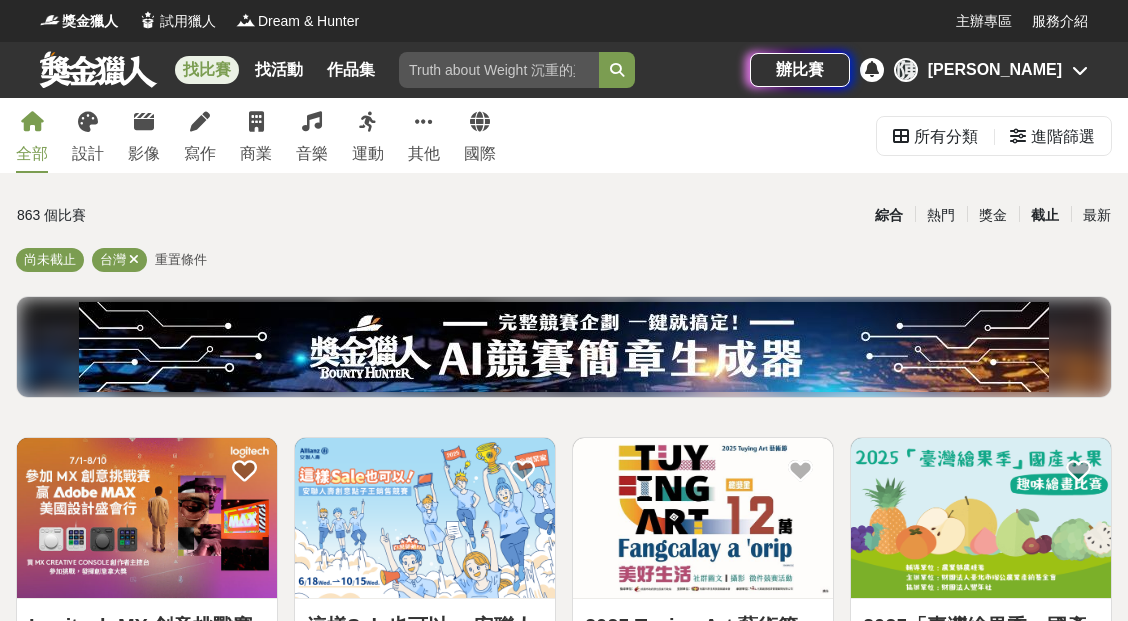 click on "截止" at bounding box center (1045, 215) 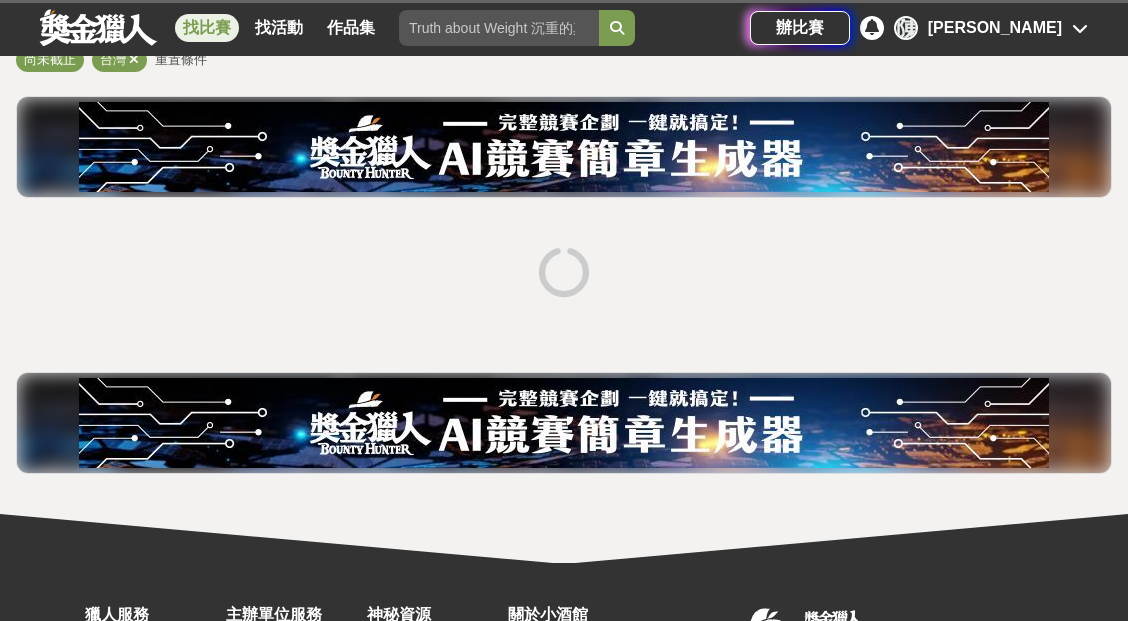scroll, scrollTop: 200, scrollLeft: 0, axis: vertical 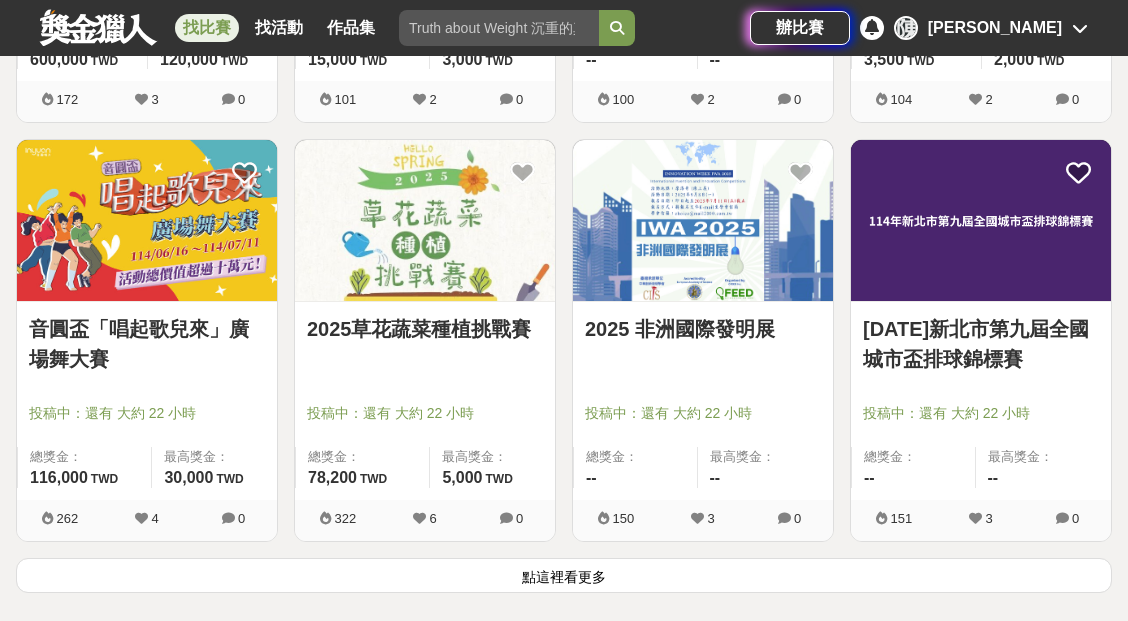 click on "[PERSON_NAME]" at bounding box center (995, 28) 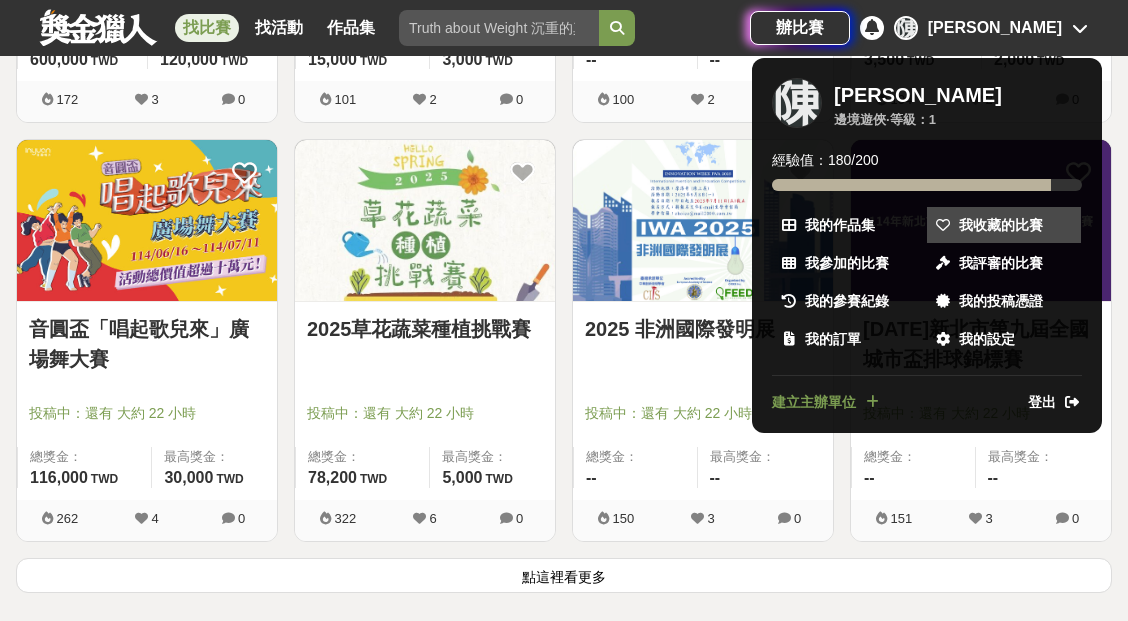 click on "我收藏的比賽" at bounding box center [1001, 225] 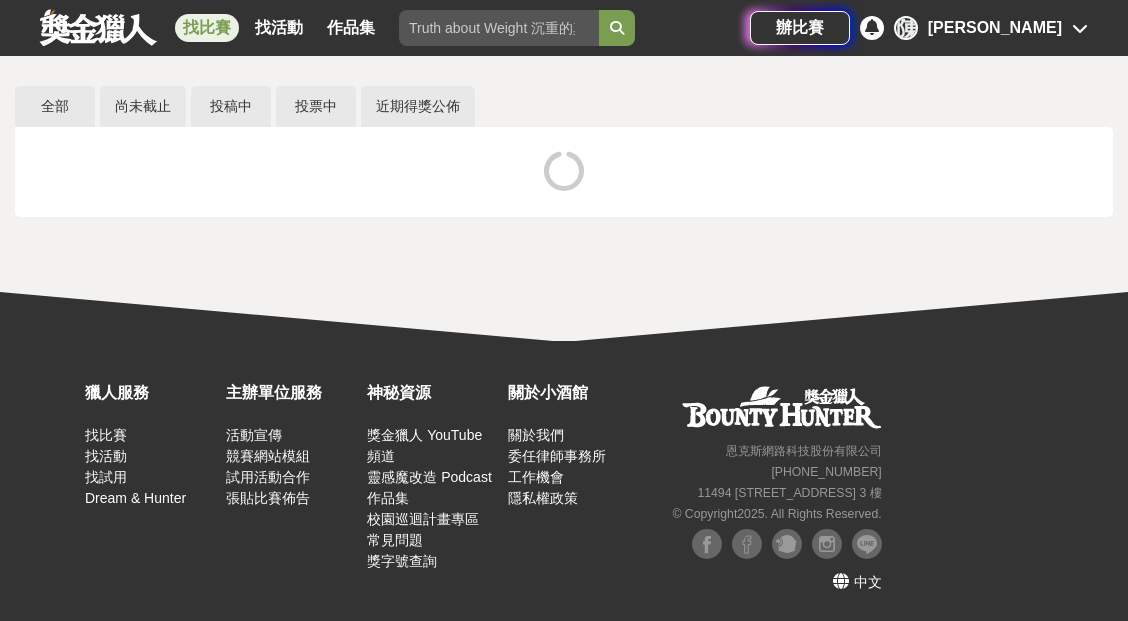 scroll, scrollTop: 107, scrollLeft: 0, axis: vertical 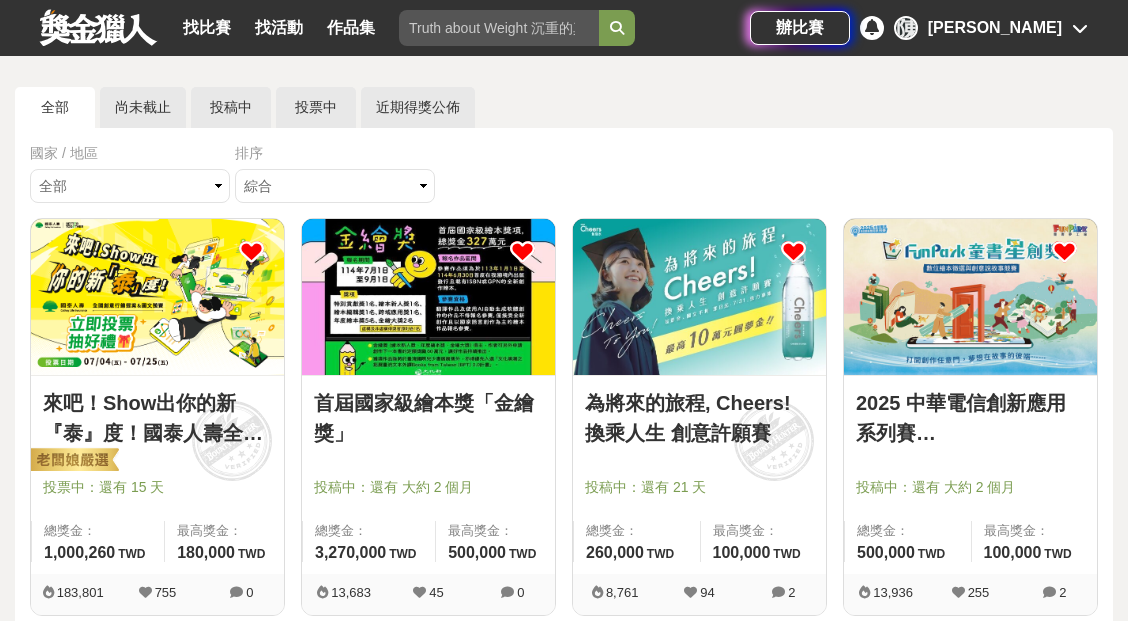 click at bounding box center (157, 297) 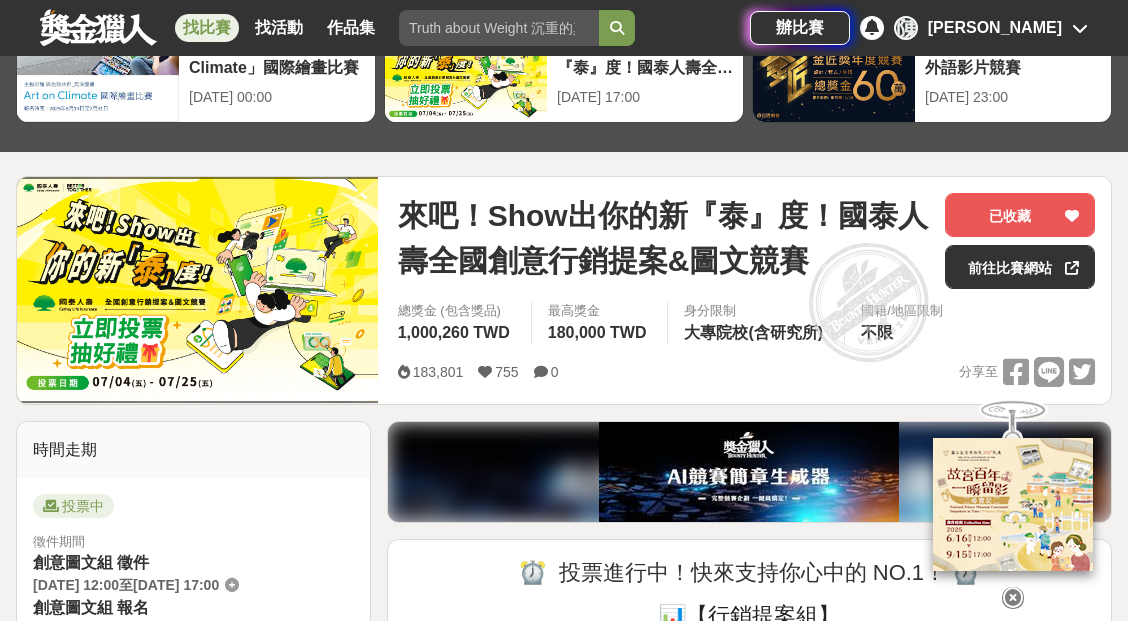 scroll, scrollTop: 133, scrollLeft: 0, axis: vertical 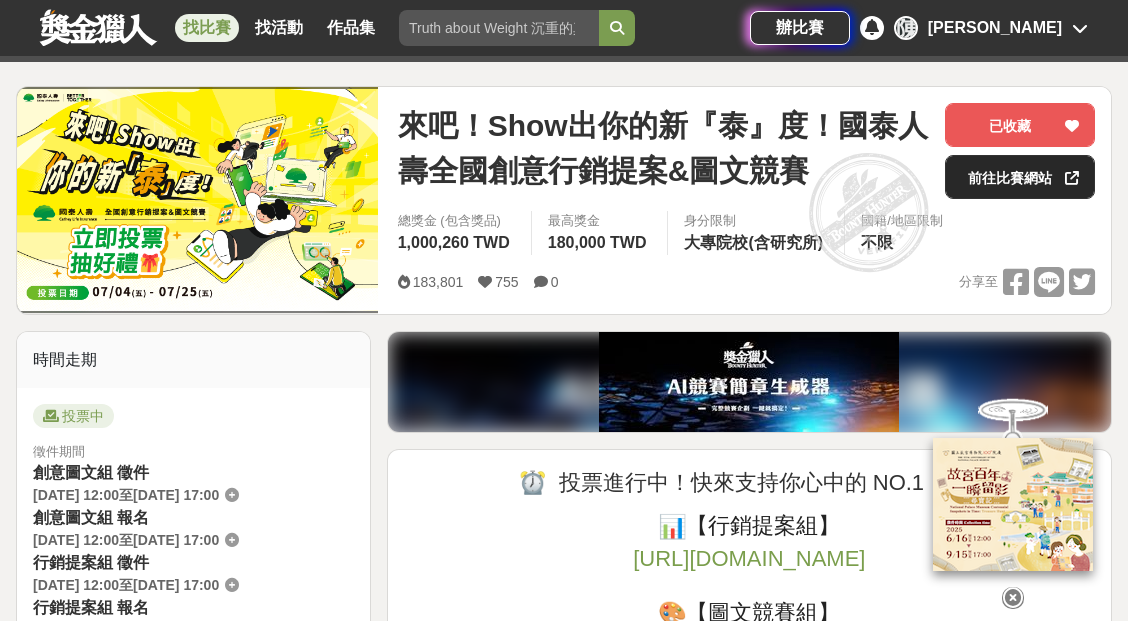 click on "前往比賽網站" at bounding box center (1020, 177) 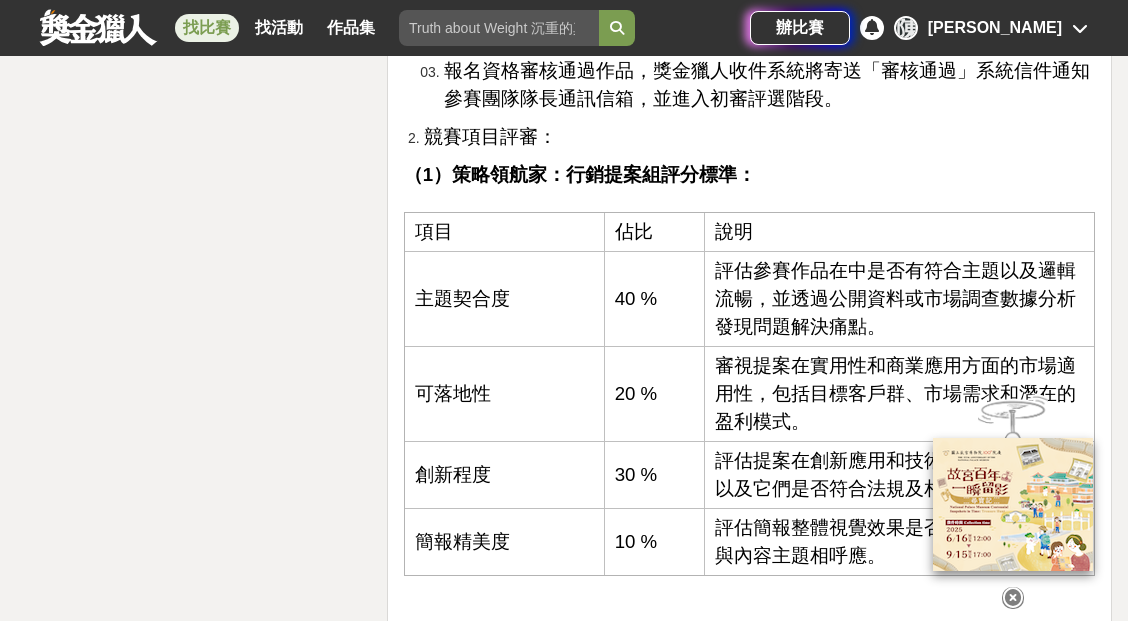 scroll, scrollTop: 6989, scrollLeft: 0, axis: vertical 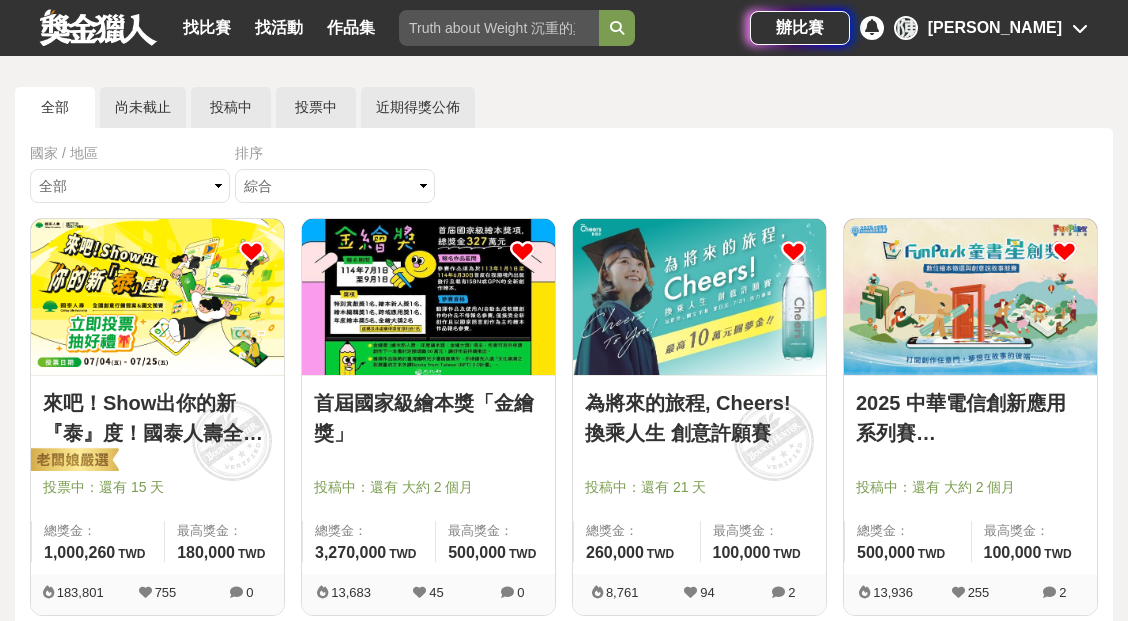 click at bounding box center [251, 251] 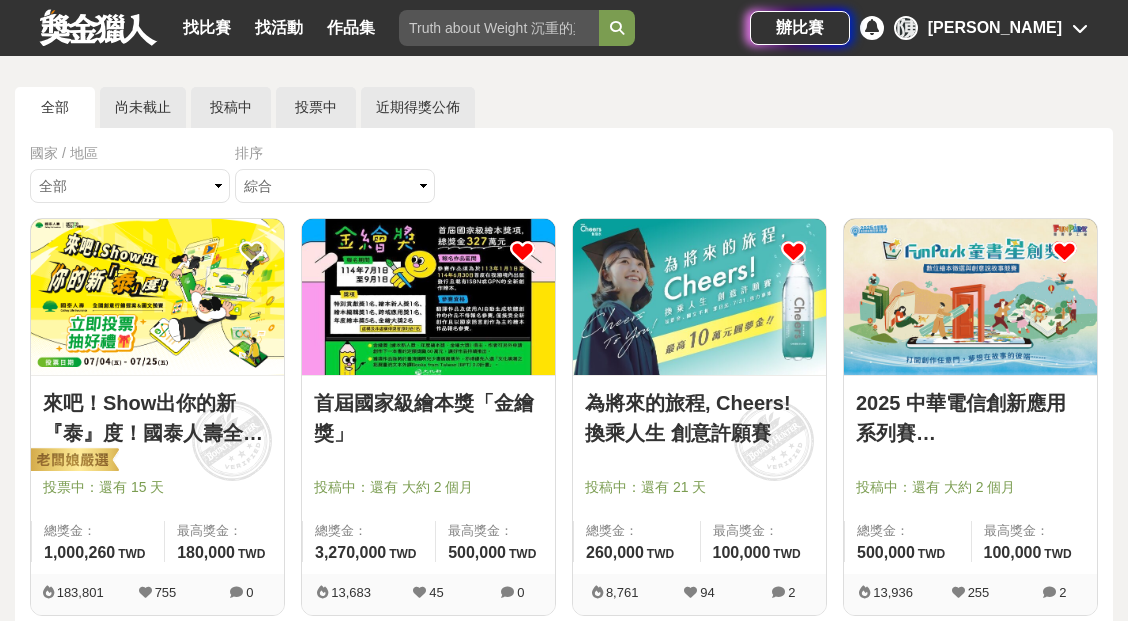 click at bounding box center [793, 251] 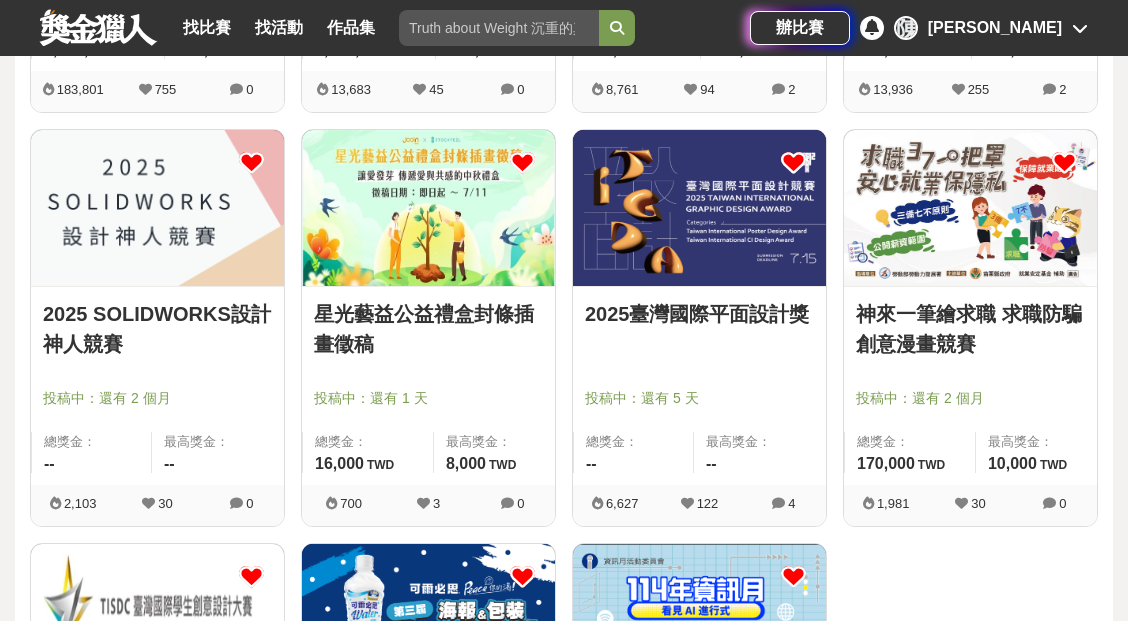 scroll, scrollTop: 612, scrollLeft: 0, axis: vertical 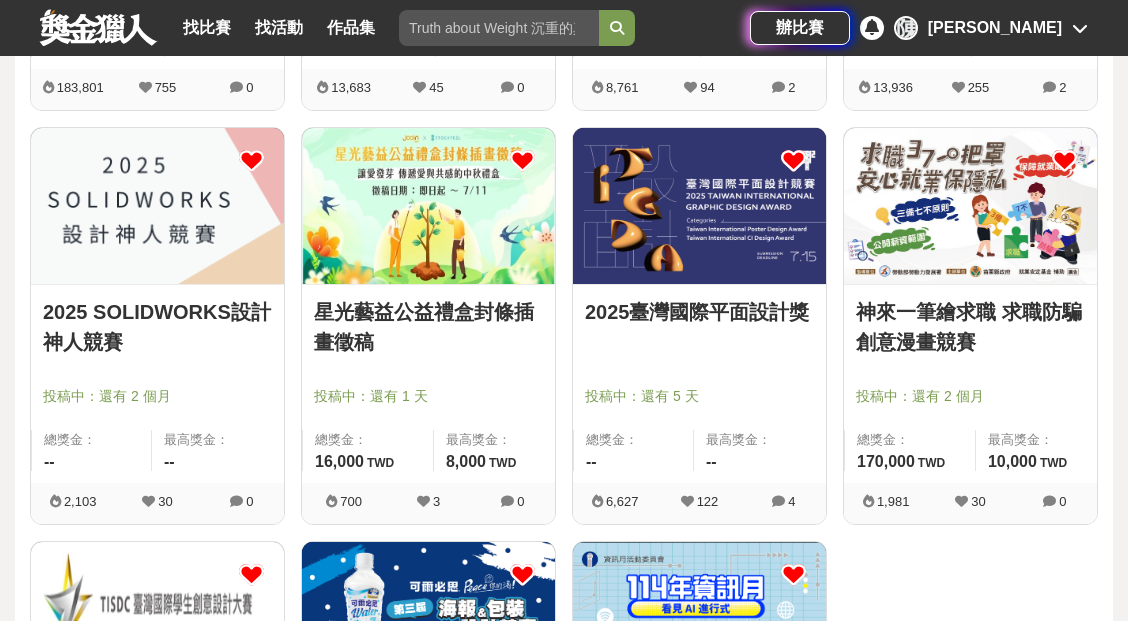 click at bounding box center [522, 160] 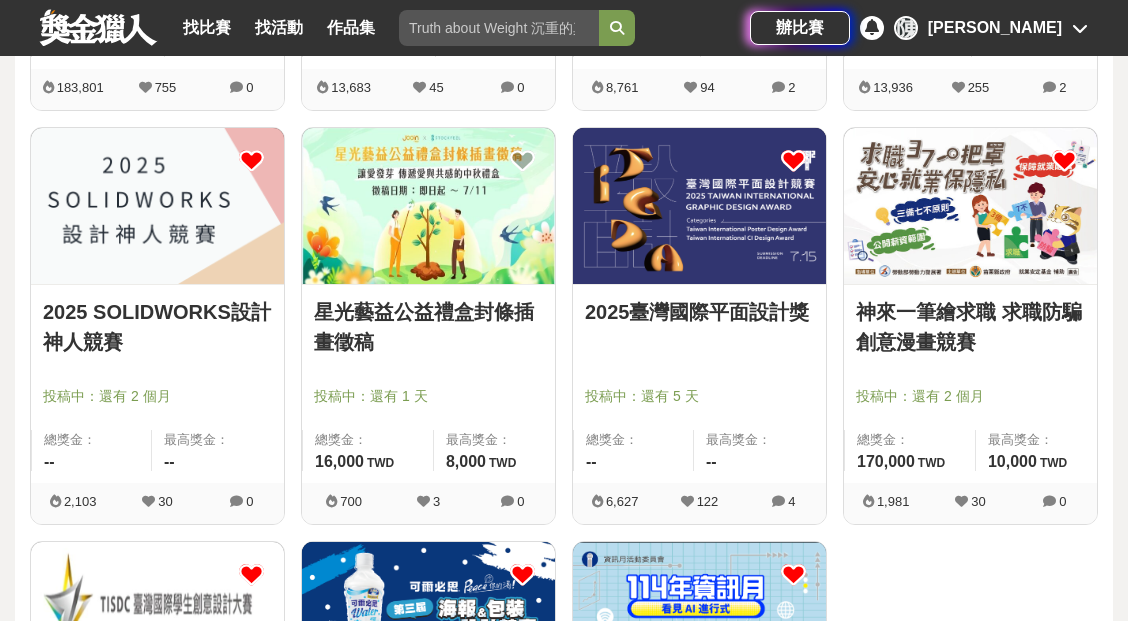 click at bounding box center (251, 160) 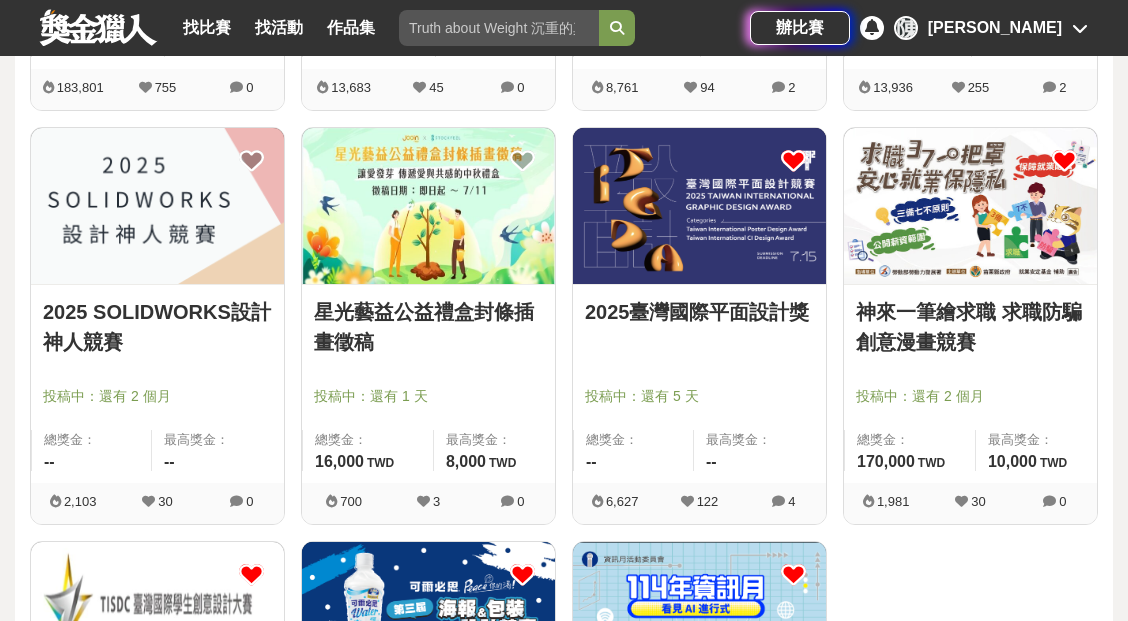 click at bounding box center (970, 206) 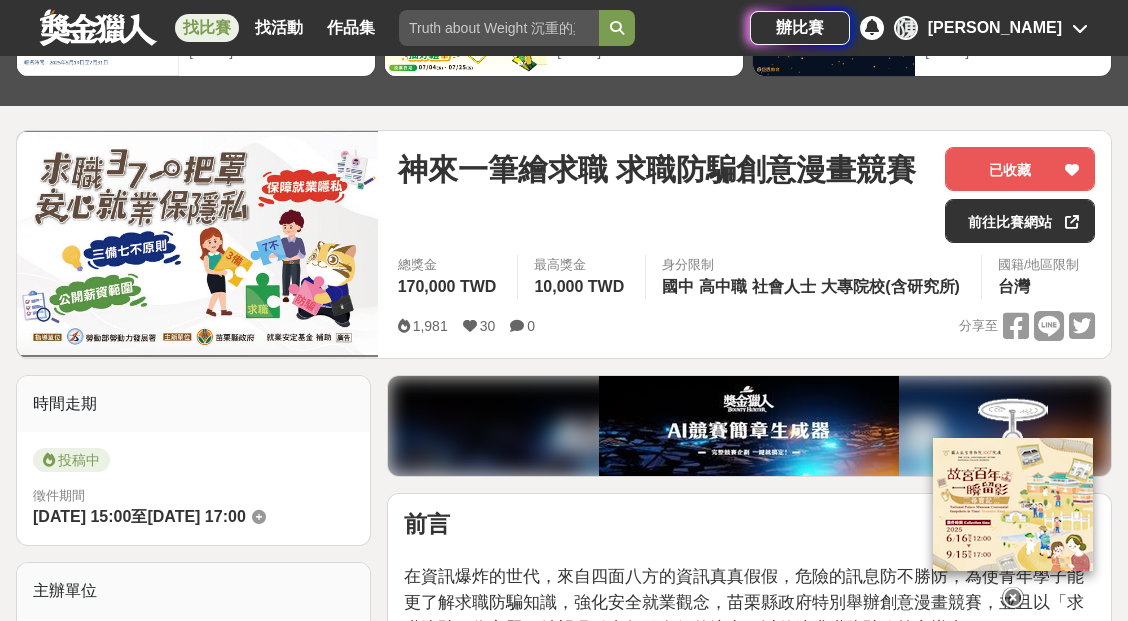scroll, scrollTop: 200, scrollLeft: 0, axis: vertical 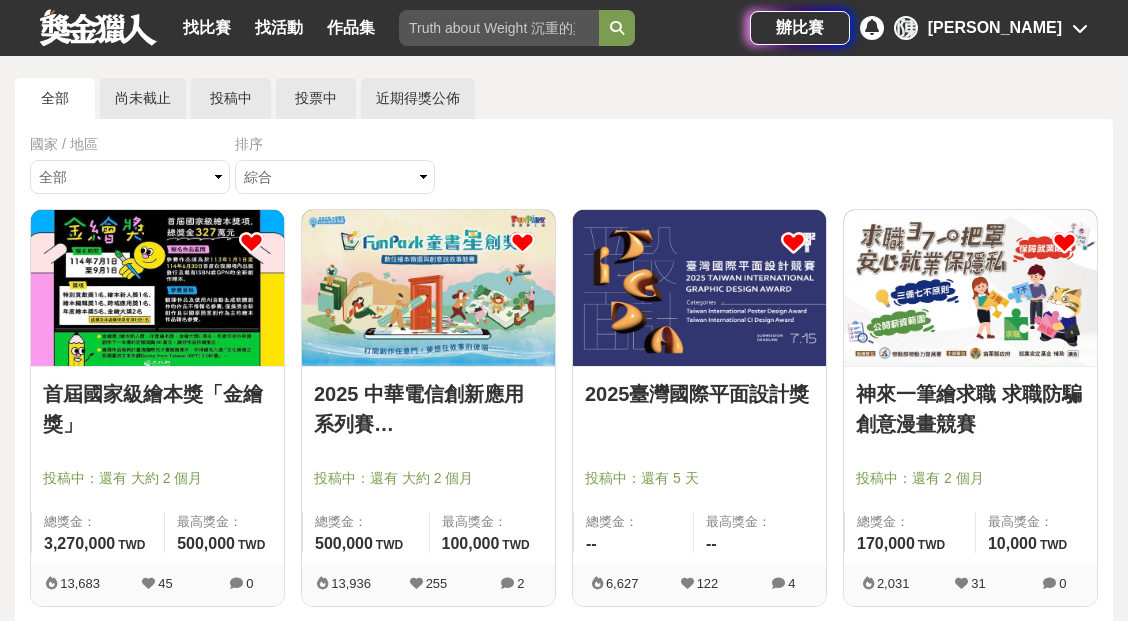click at bounding box center (428, 288) 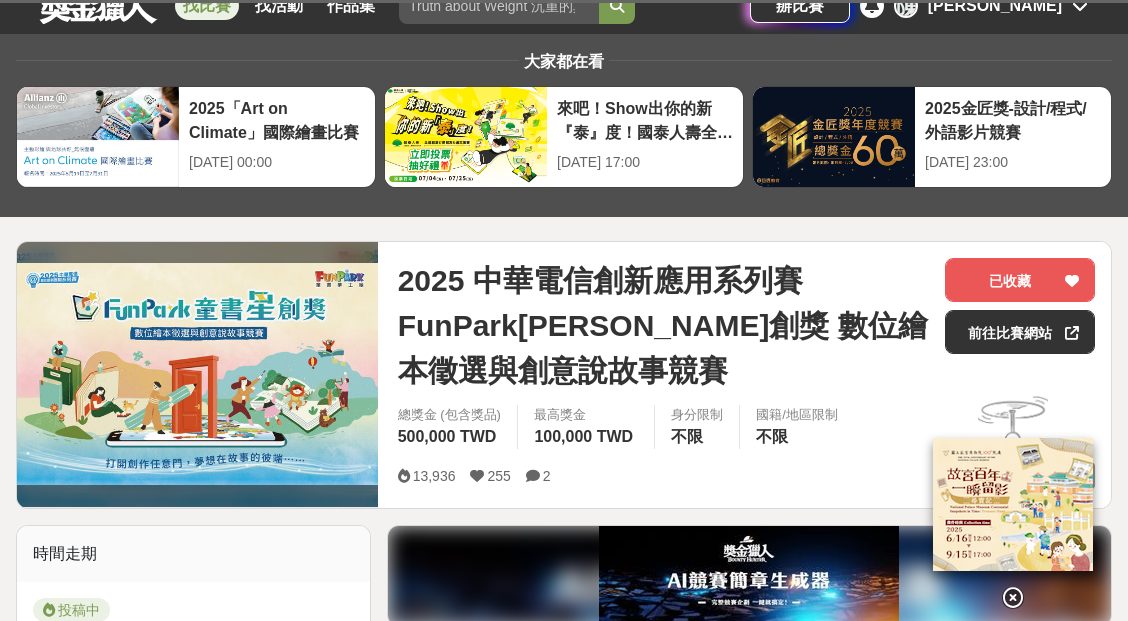 scroll, scrollTop: 66, scrollLeft: 0, axis: vertical 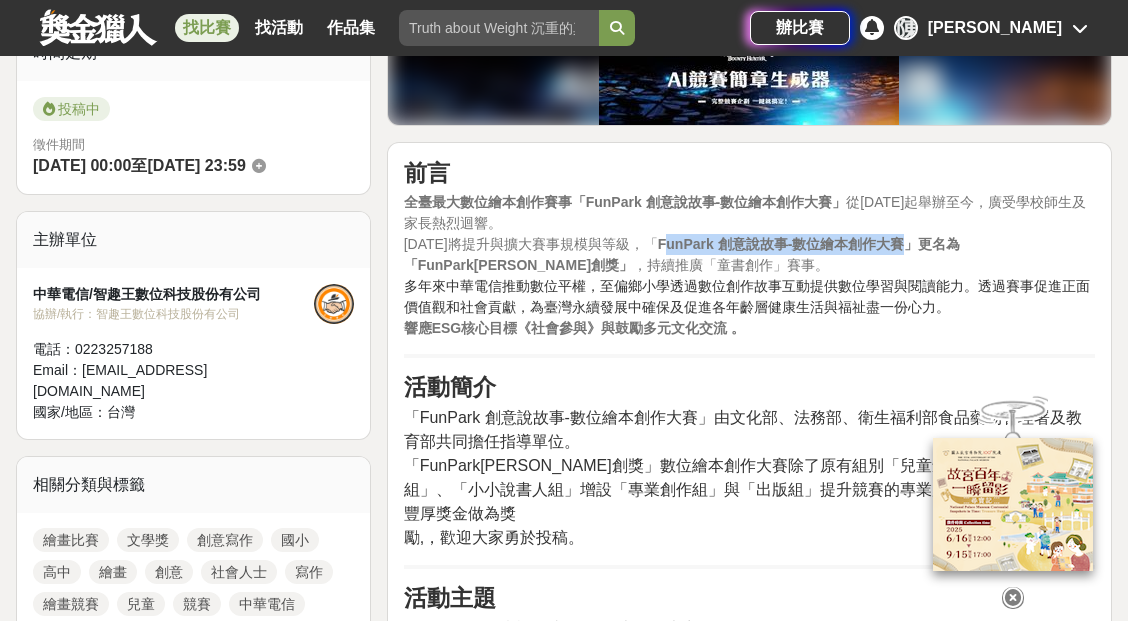 drag, startPoint x: 658, startPoint y: 237, endPoint x: 576, endPoint y: 253, distance: 83.546394 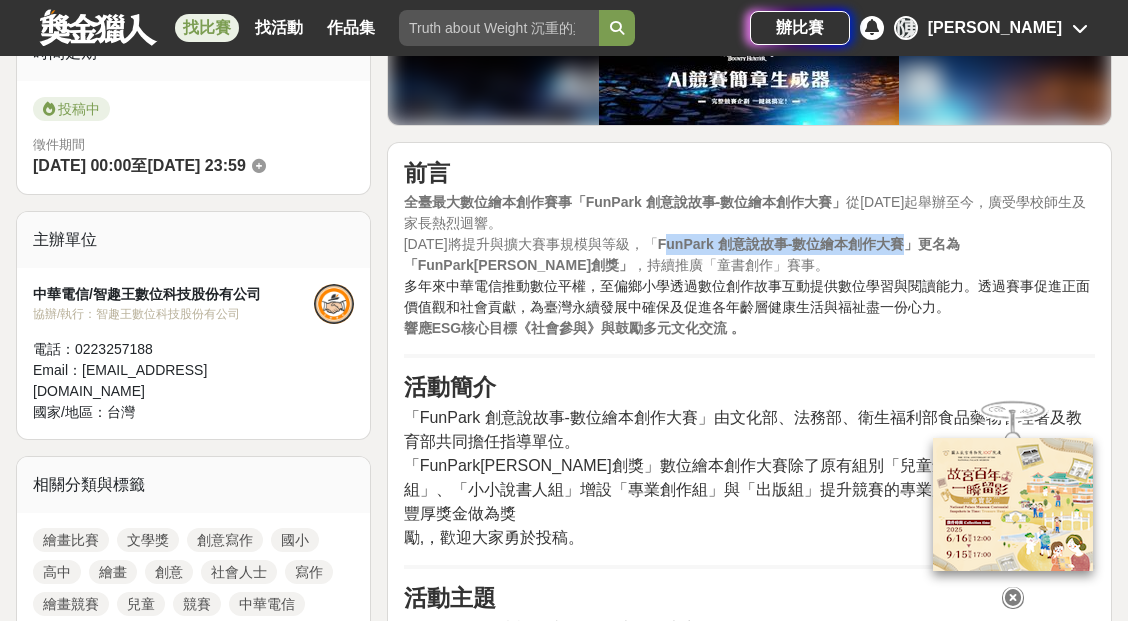 click on "FunPark 創意說故事-數位繪本創作大賽」更名為「FunPark[PERSON_NAME]創獎」" at bounding box center [682, 254] 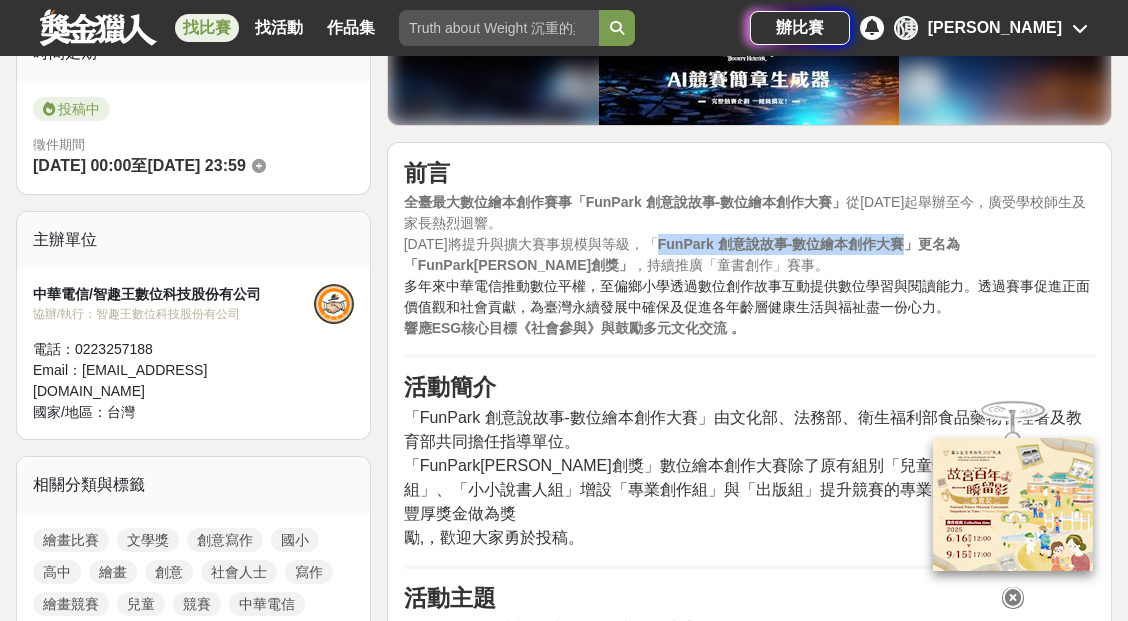 drag, startPoint x: 656, startPoint y: 242, endPoint x: 900, endPoint y: 234, distance: 244.13112 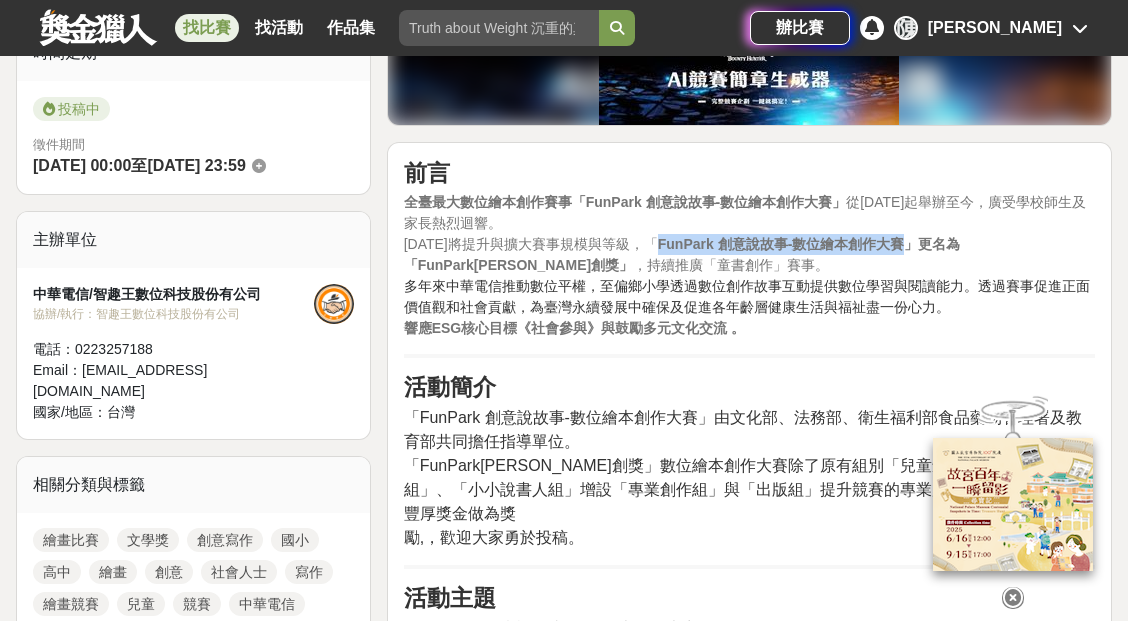 click on "FunPark 創意說故事-數位繪本創作大賽」更名為「FunPark[PERSON_NAME]創獎」" at bounding box center [682, 254] 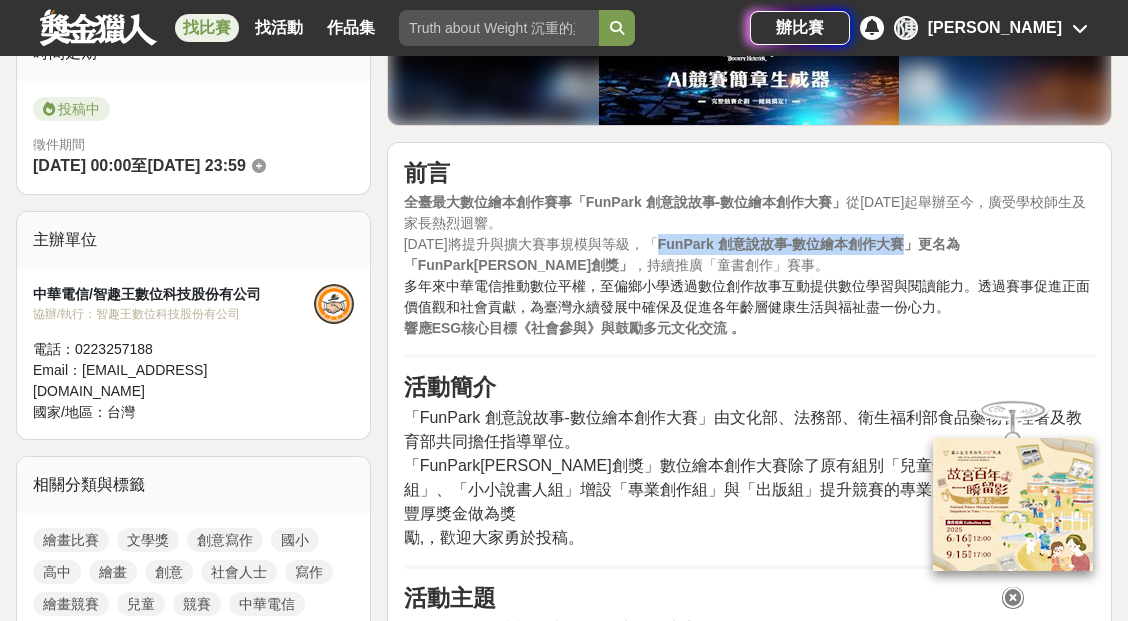 copy on "FunPark 創意說故事-數位繪本創作大賽" 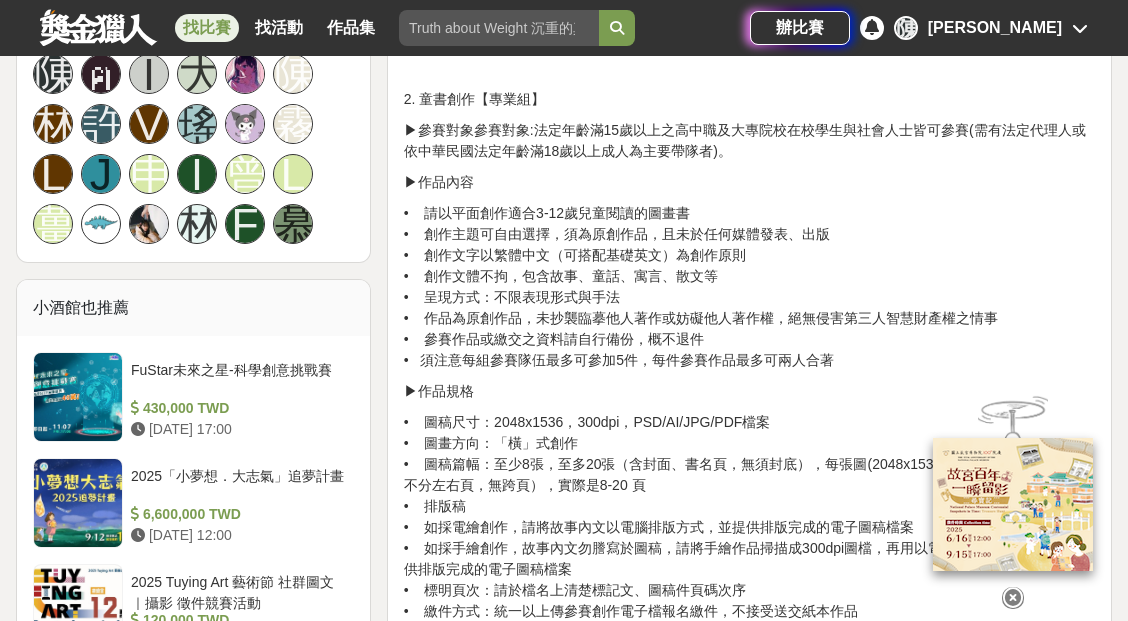 scroll, scrollTop: 1453, scrollLeft: 0, axis: vertical 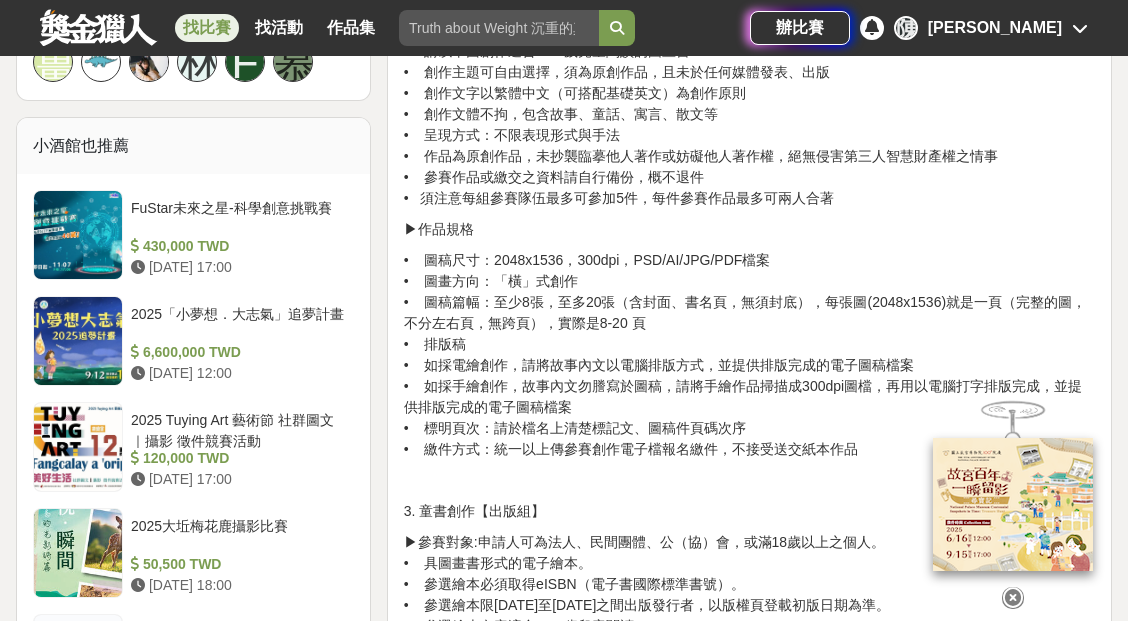 click on "[PERSON_NAME]" at bounding box center (991, 28) 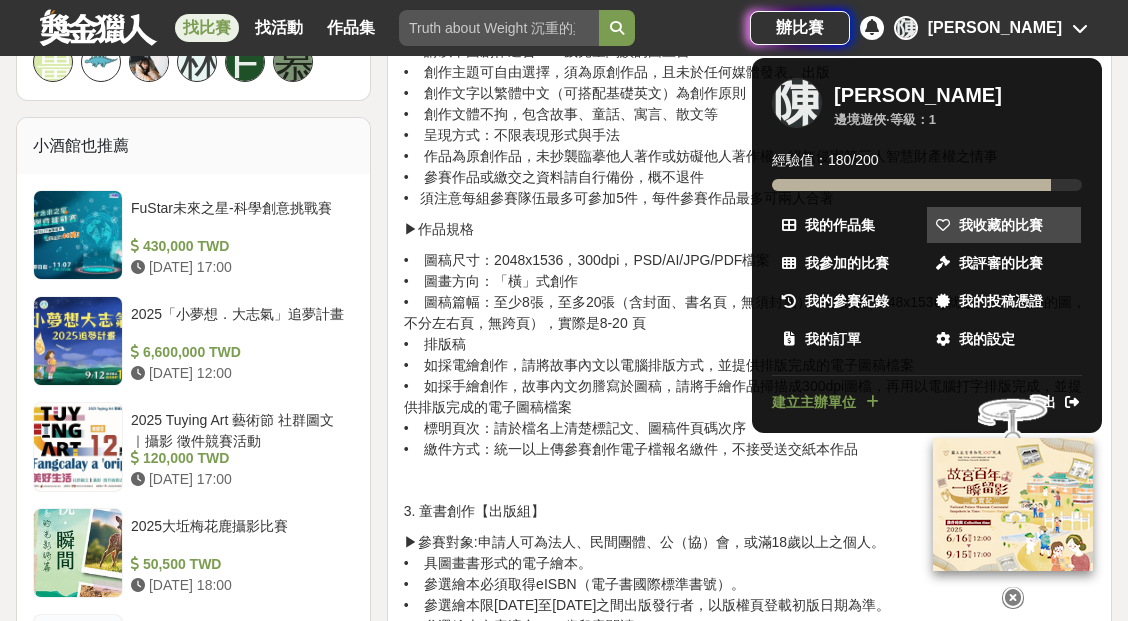 click on "我收藏的比賽" at bounding box center (1001, 225) 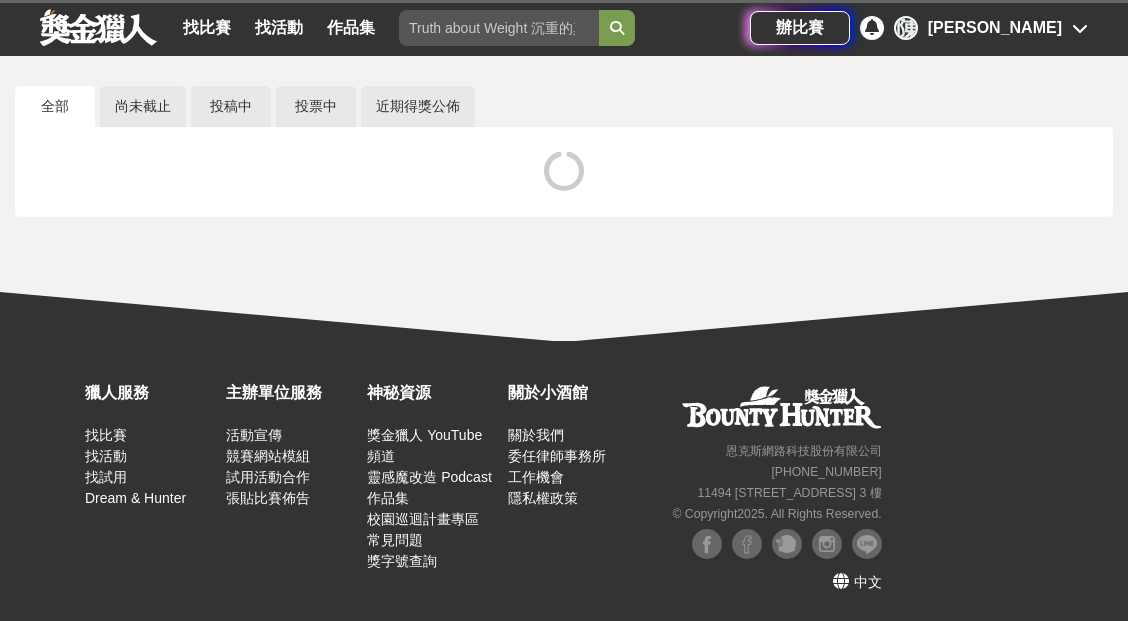 scroll, scrollTop: 107, scrollLeft: 0, axis: vertical 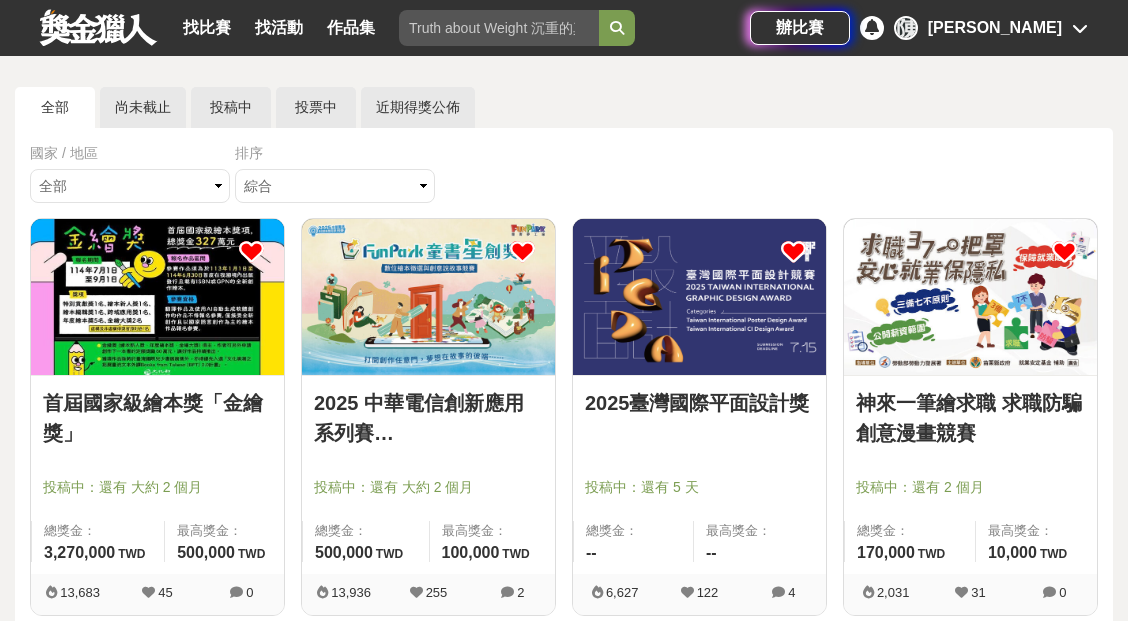 click at bounding box center [157, 297] 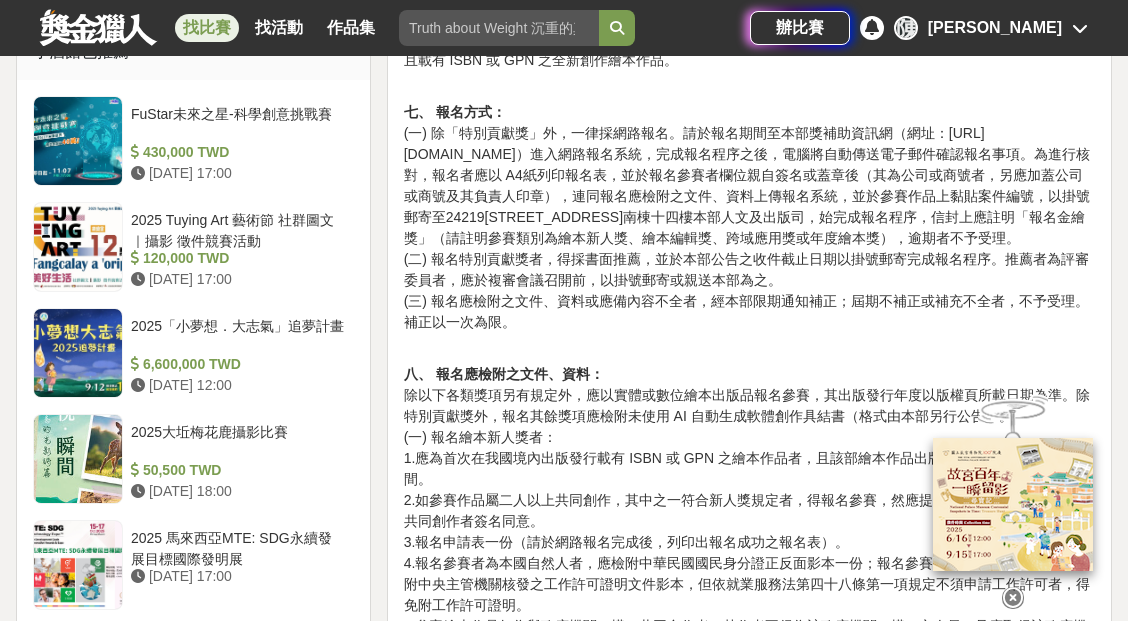 scroll, scrollTop: 1616, scrollLeft: 0, axis: vertical 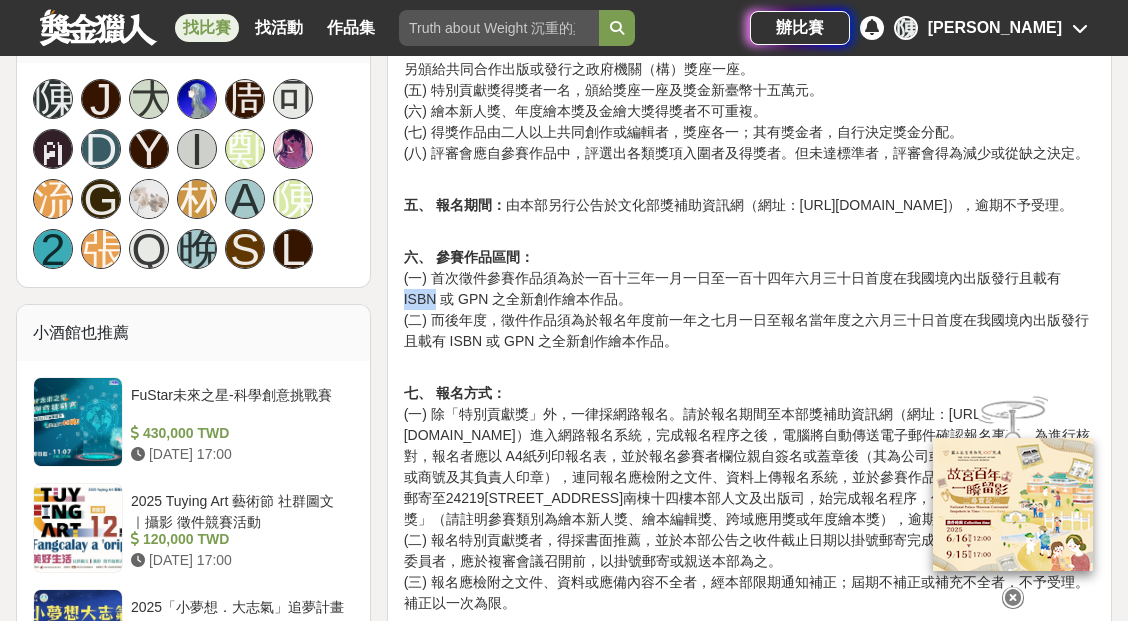 drag, startPoint x: 1063, startPoint y: 281, endPoint x: 1100, endPoint y: 275, distance: 37.48333 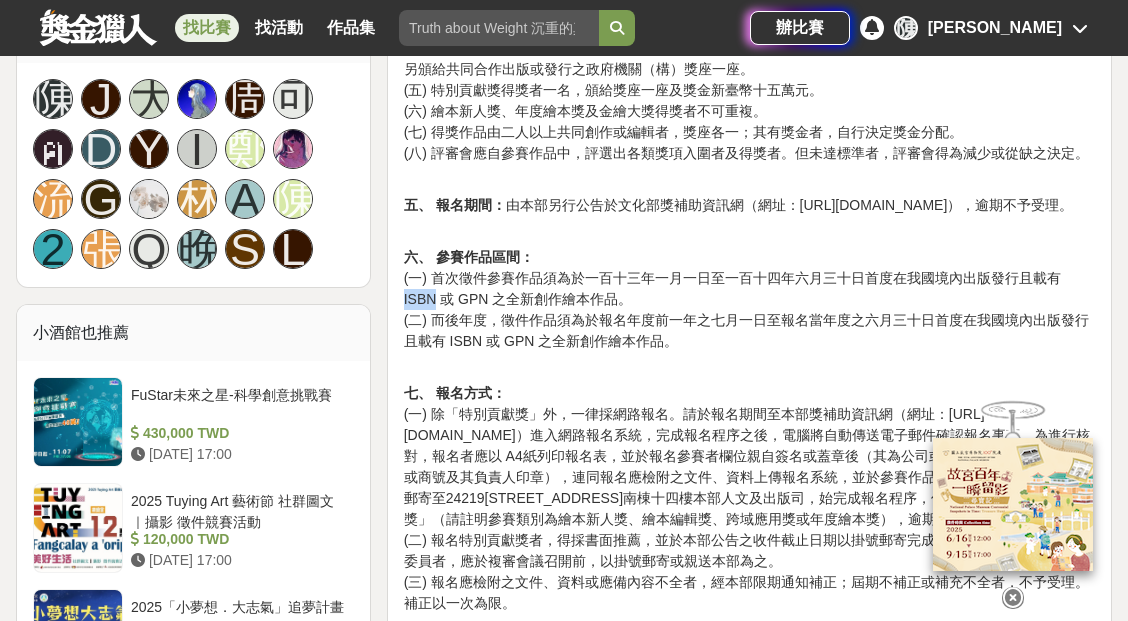 copy on "ISBN" 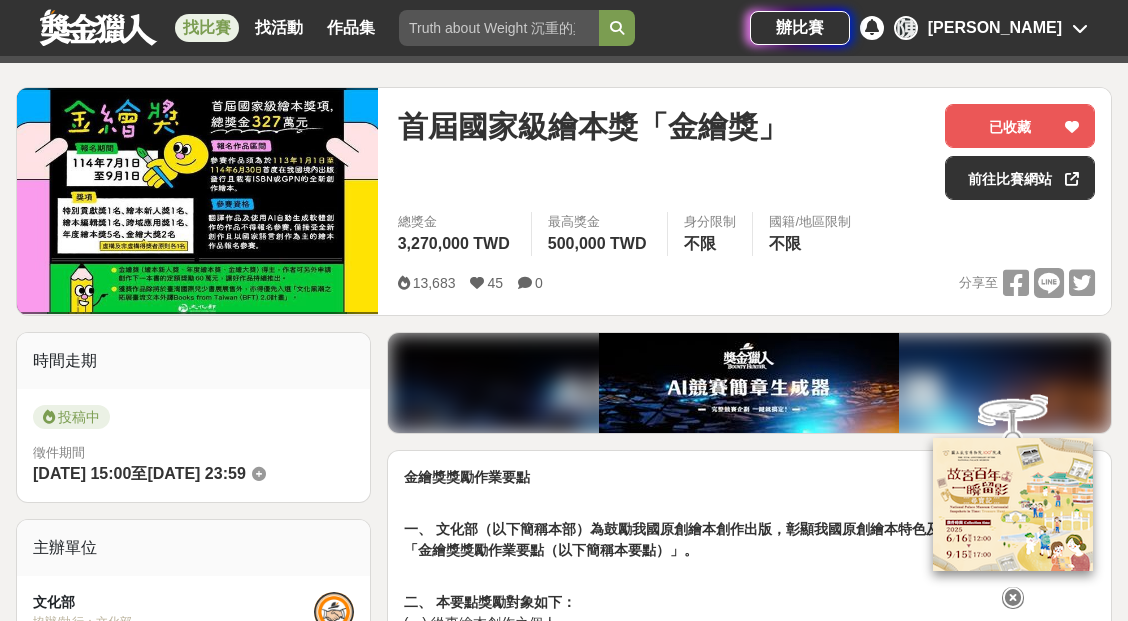 scroll, scrollTop: 233, scrollLeft: 0, axis: vertical 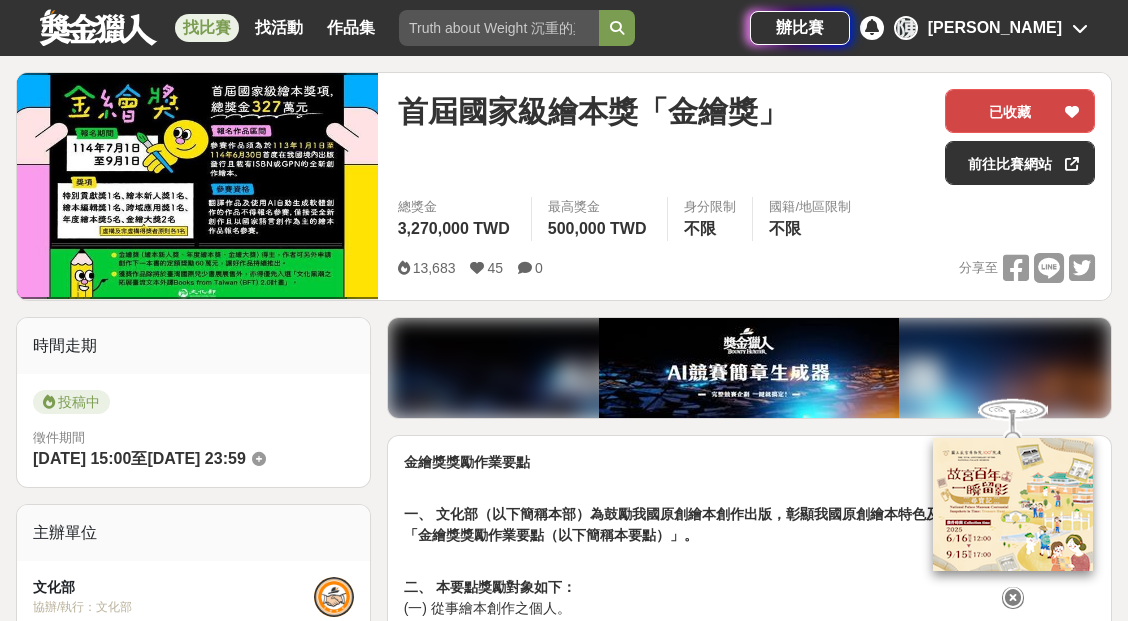 click on "已收藏" at bounding box center [1020, 111] 